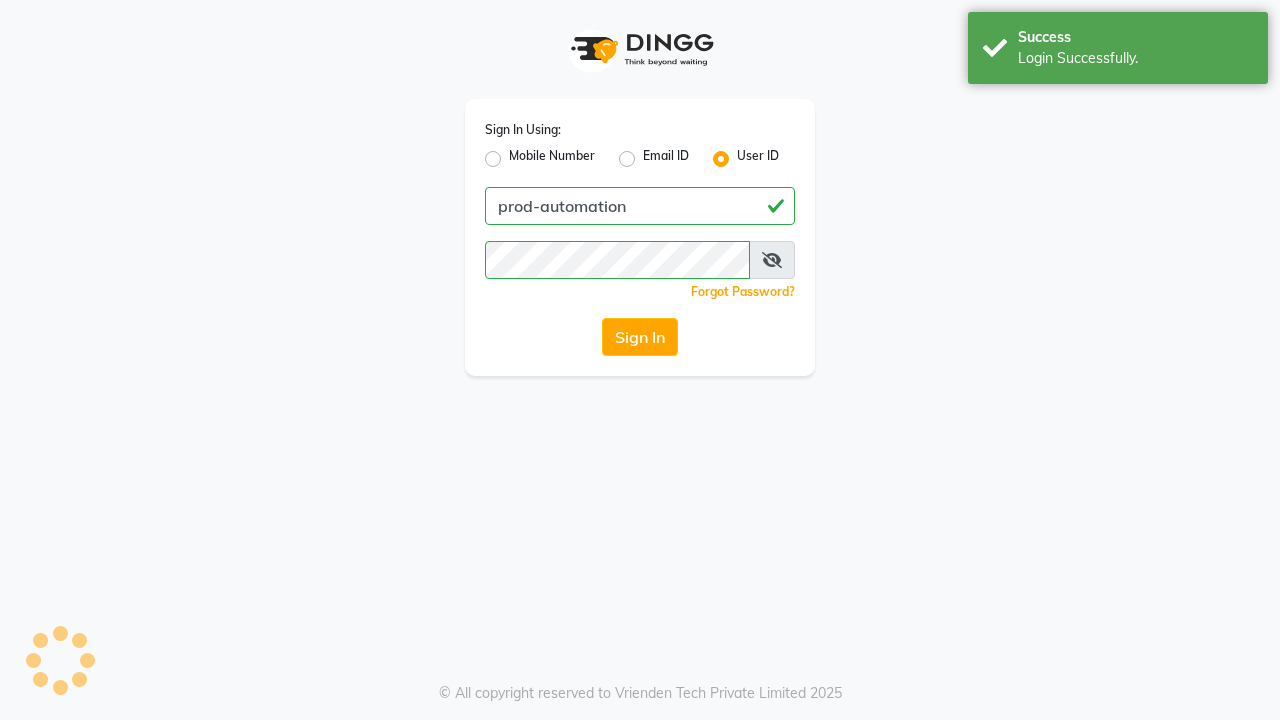 scroll, scrollTop: 0, scrollLeft: 0, axis: both 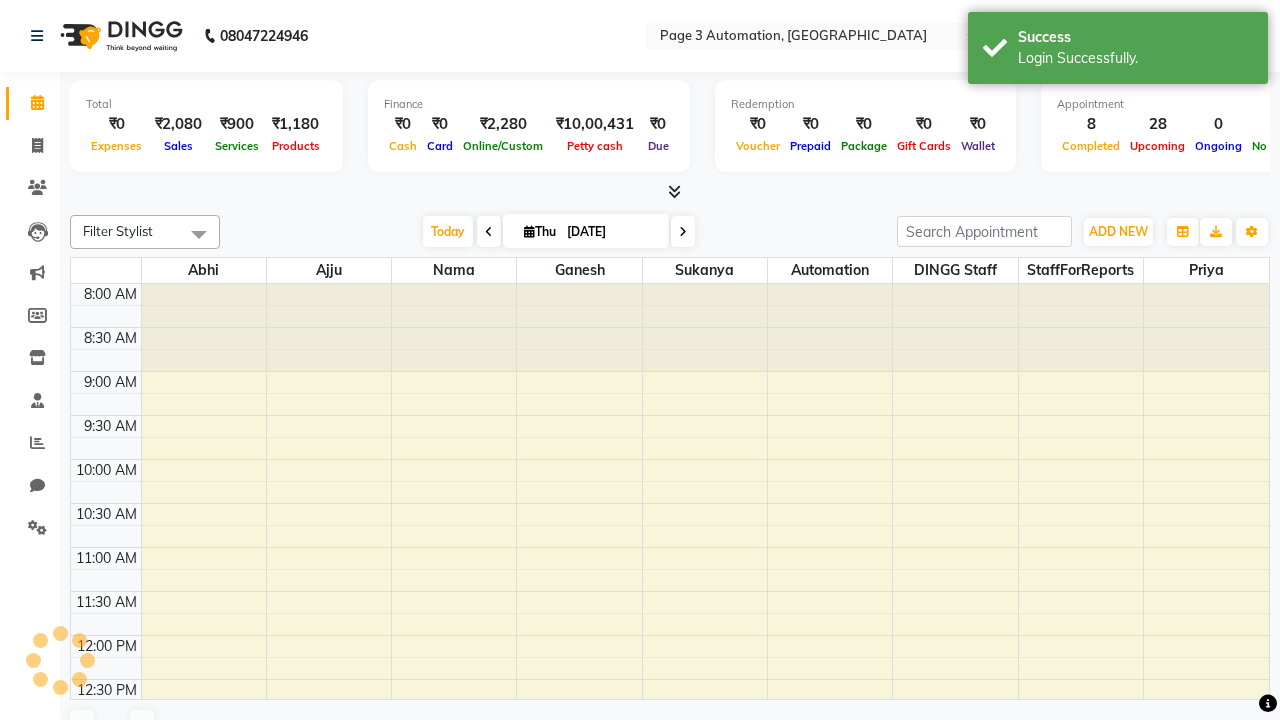 select on "en" 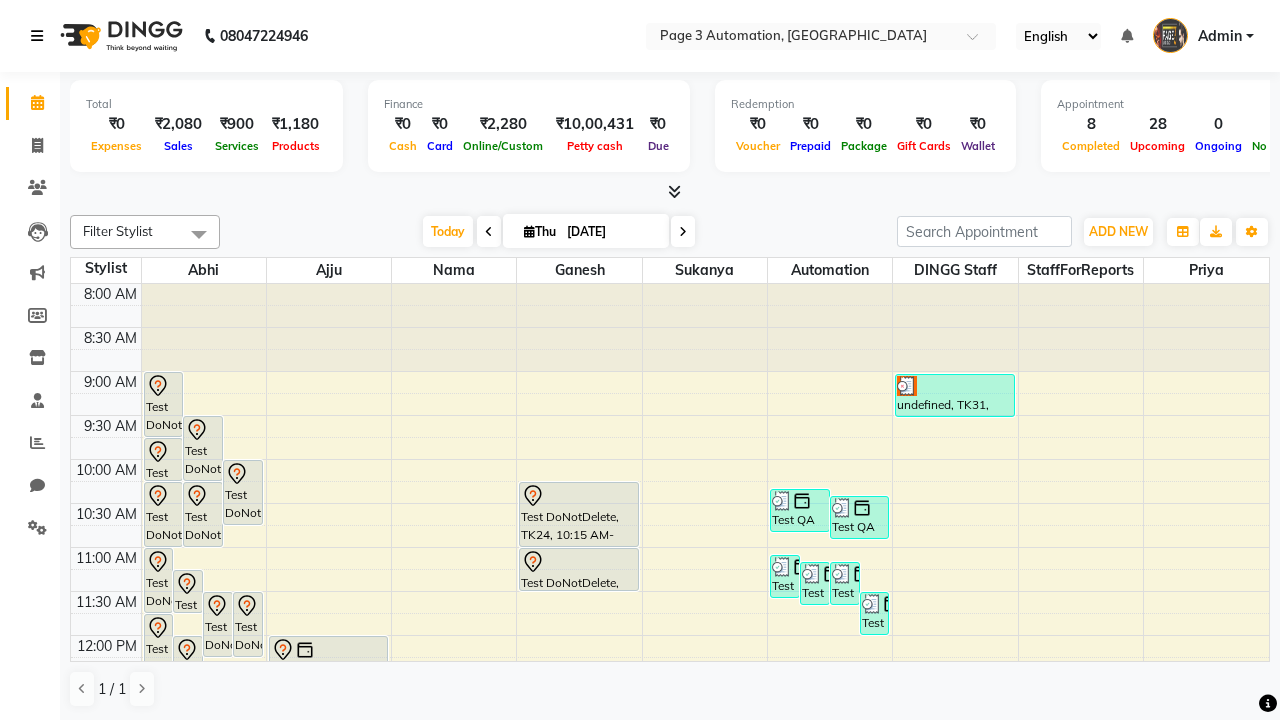 click at bounding box center (37, 36) 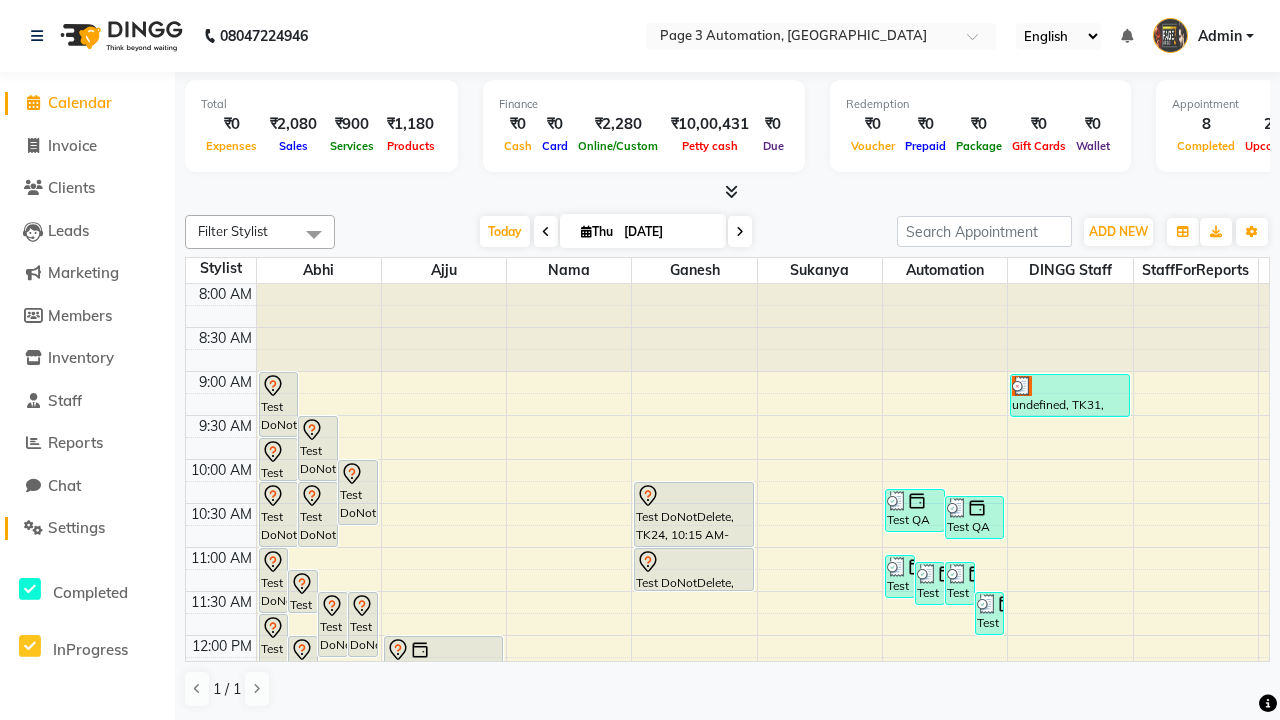 click on "Settings" 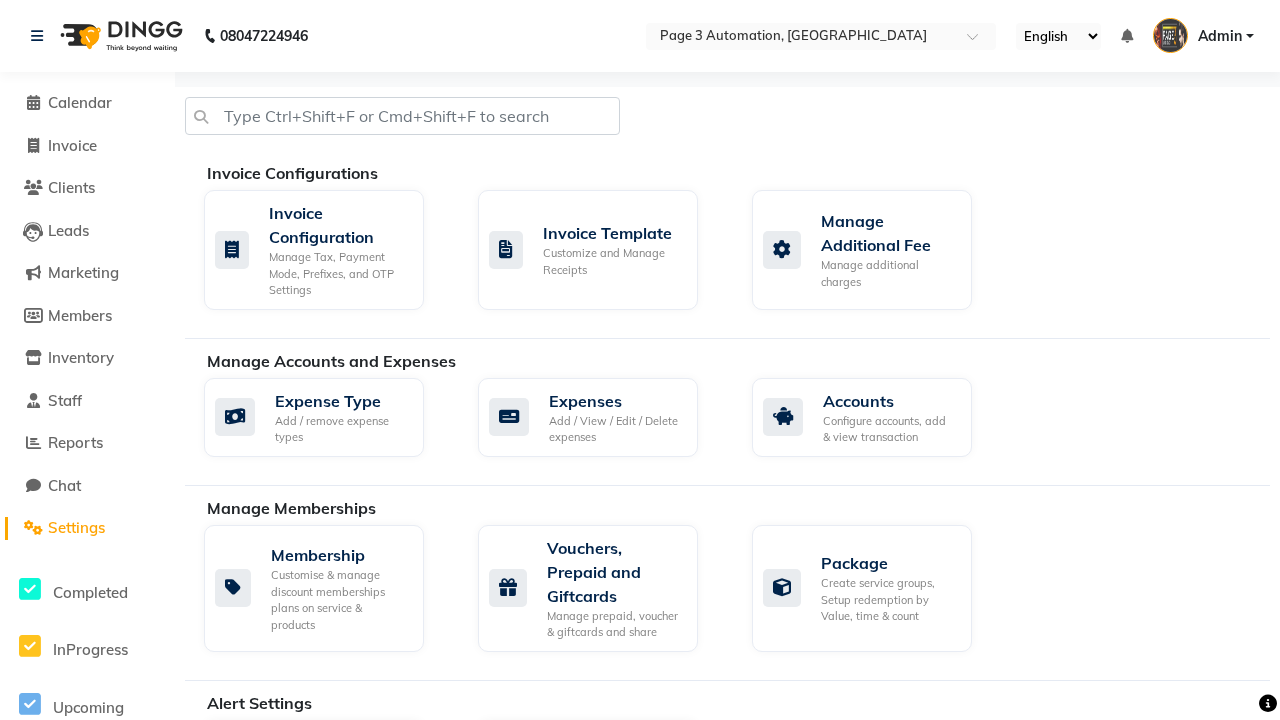 click on "Manage reset opening cash, change password." 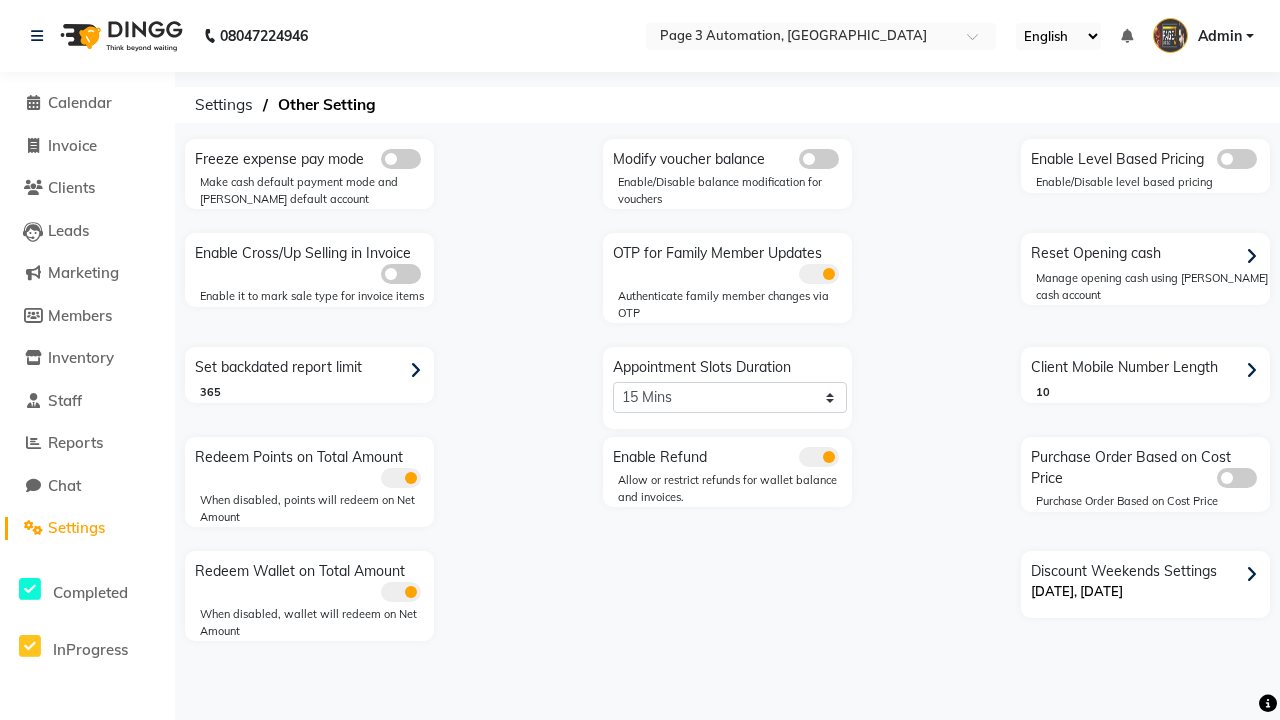 click 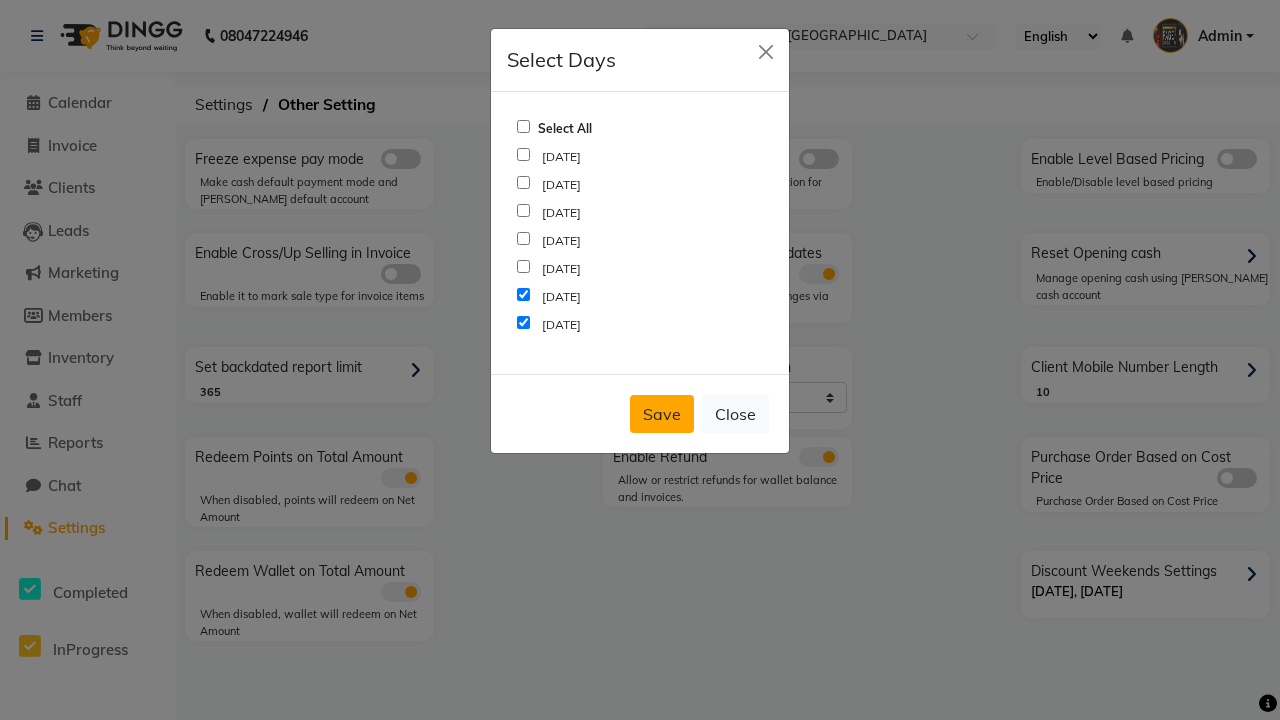 click on "Save" 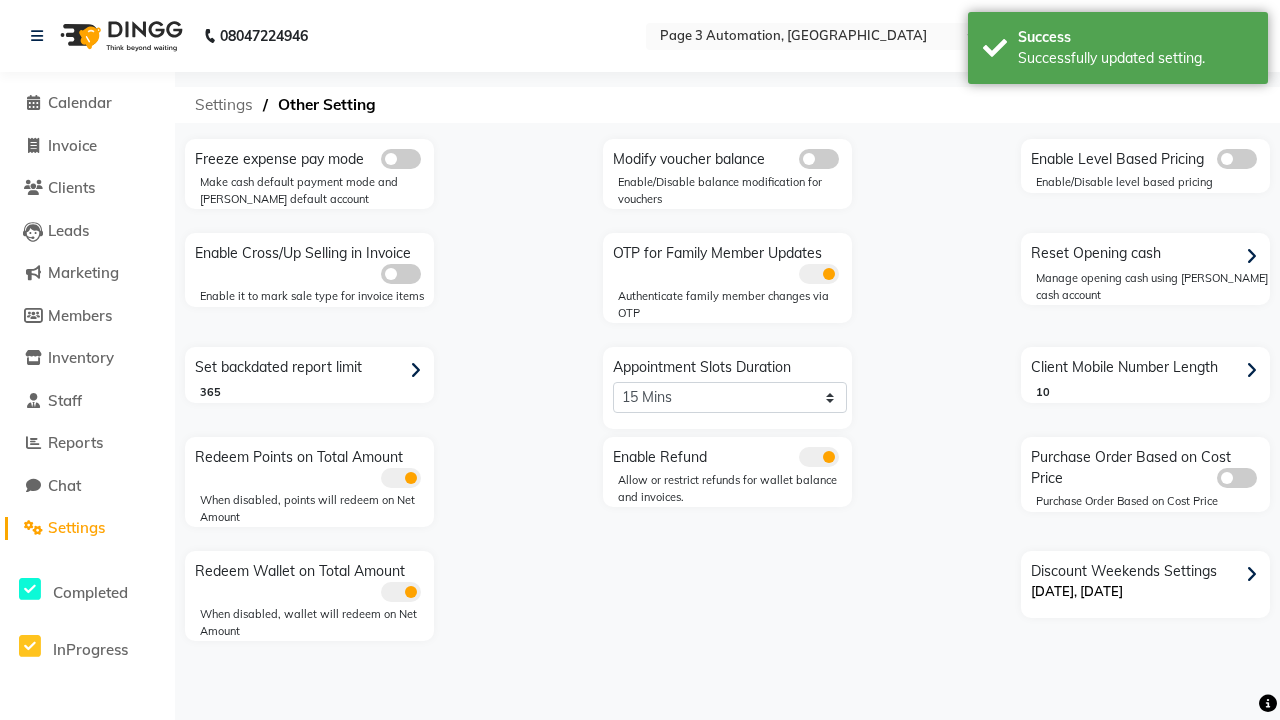 click on "Settings" 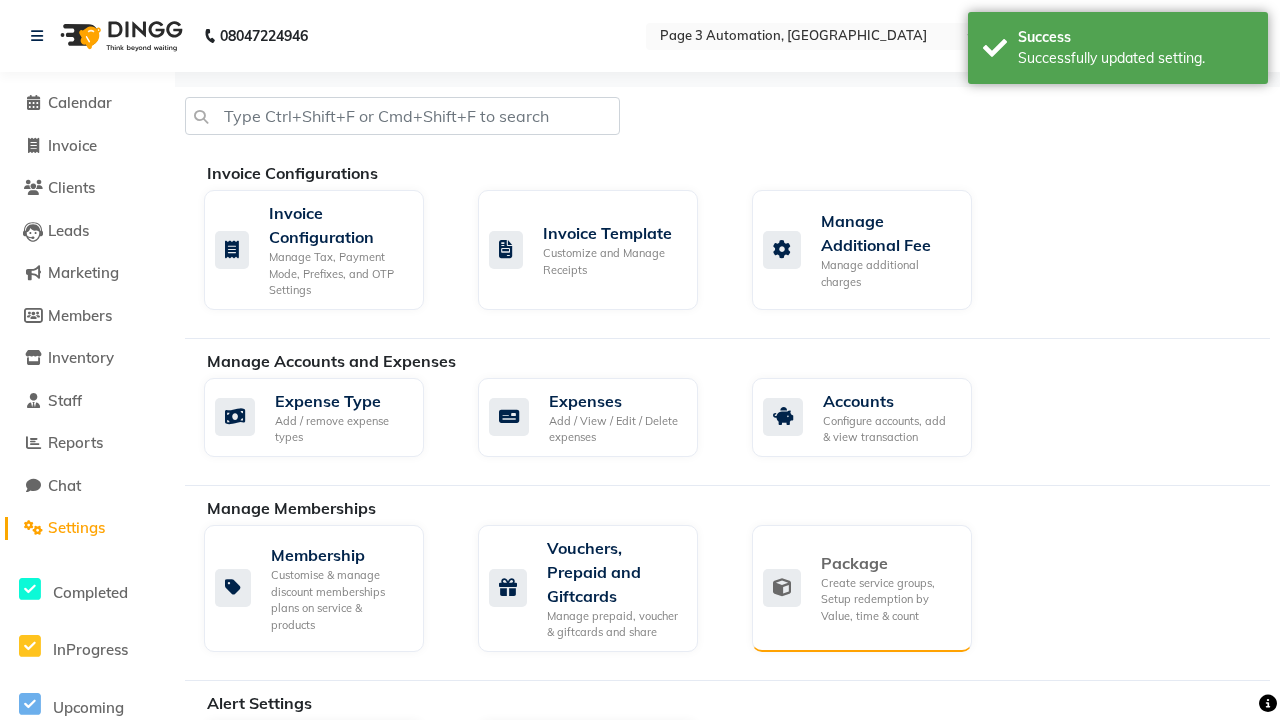 click on "Package" 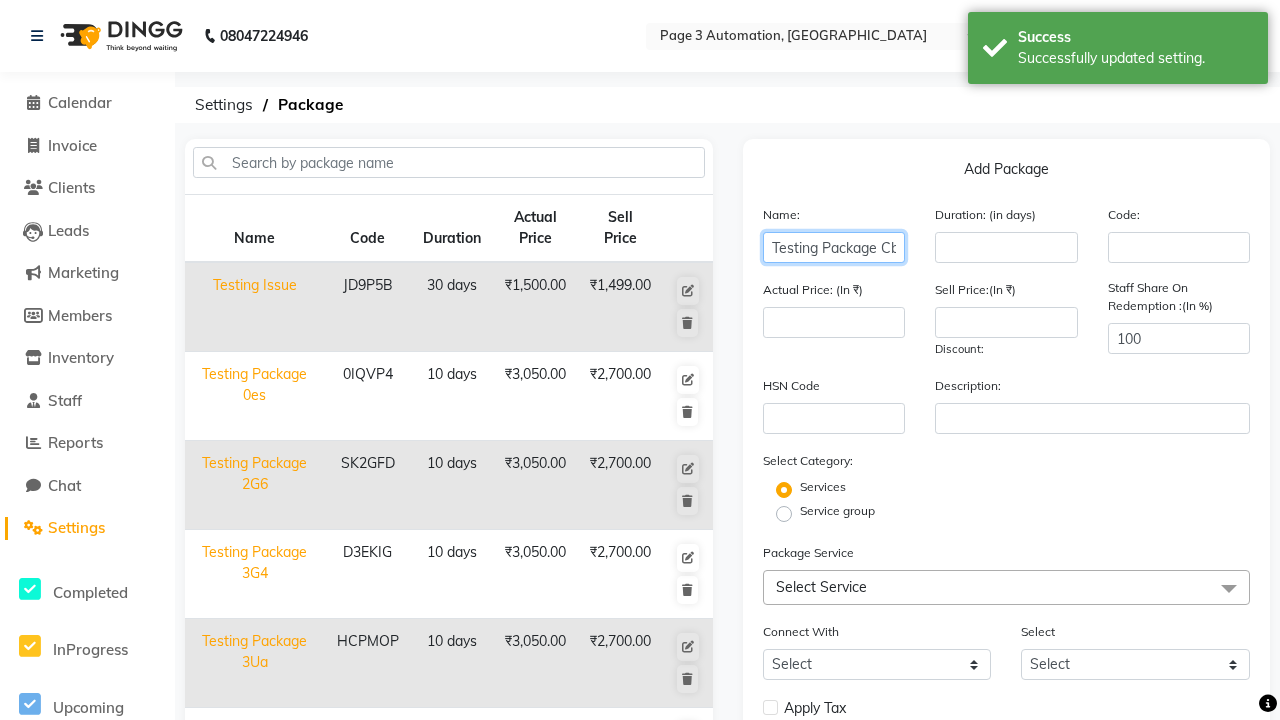 type on "Testing Package CbQ" 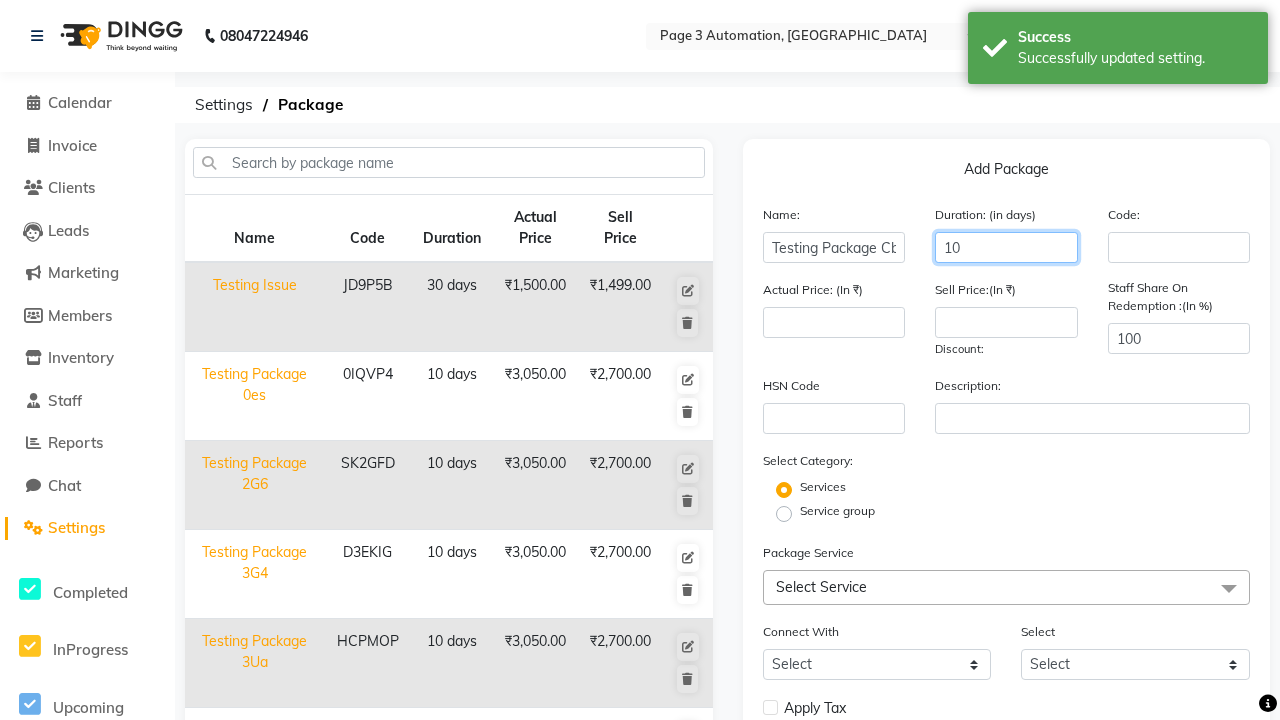 scroll, scrollTop: 0, scrollLeft: 0, axis: both 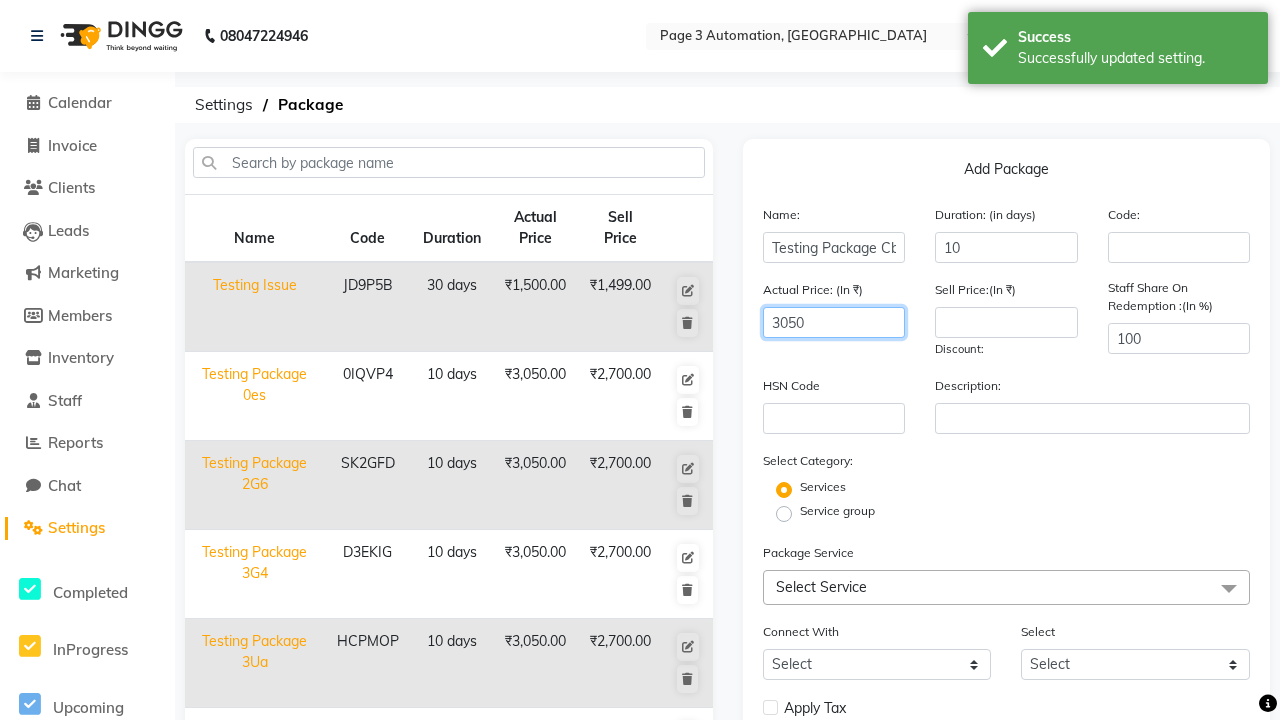 type on "3050" 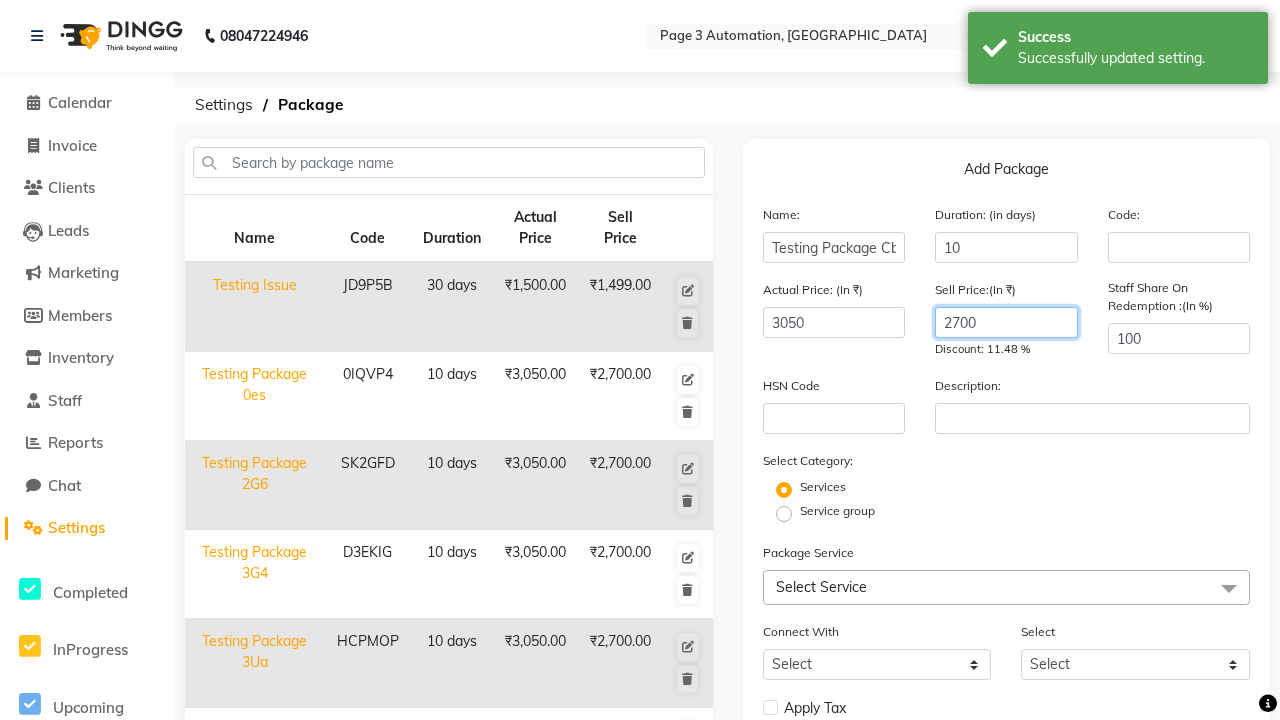 type on "2700" 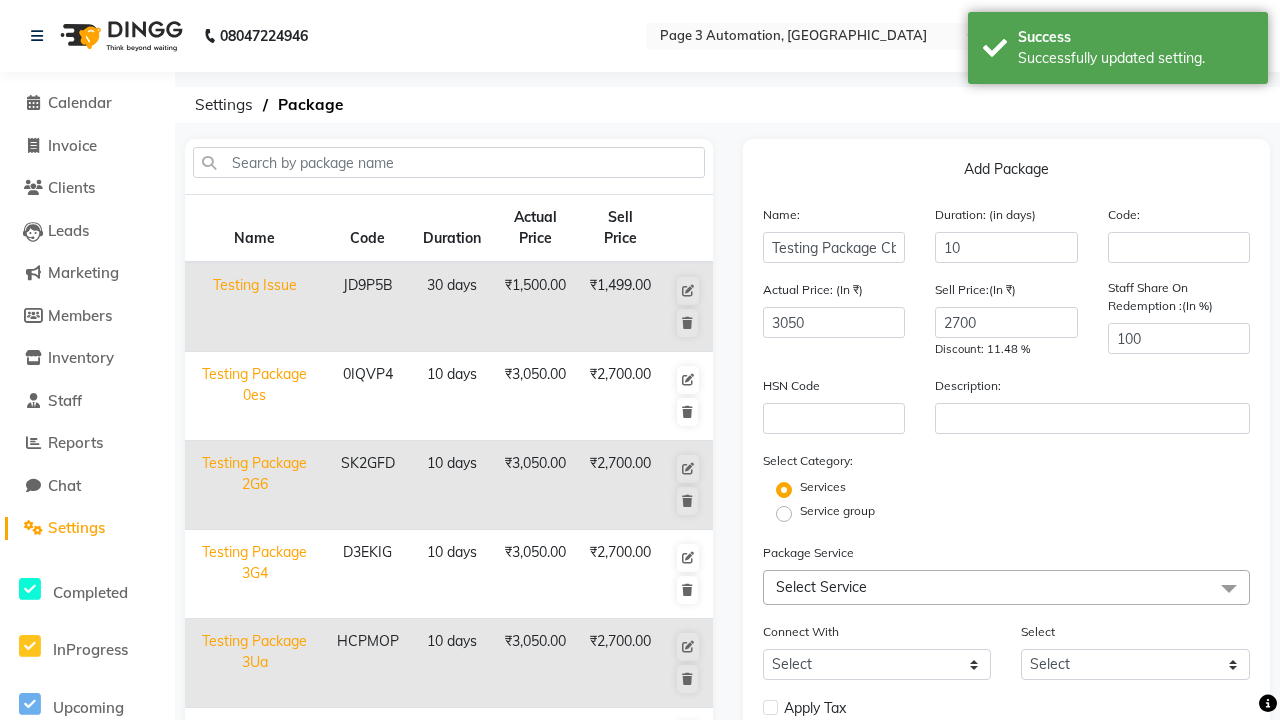 click on "Service group" 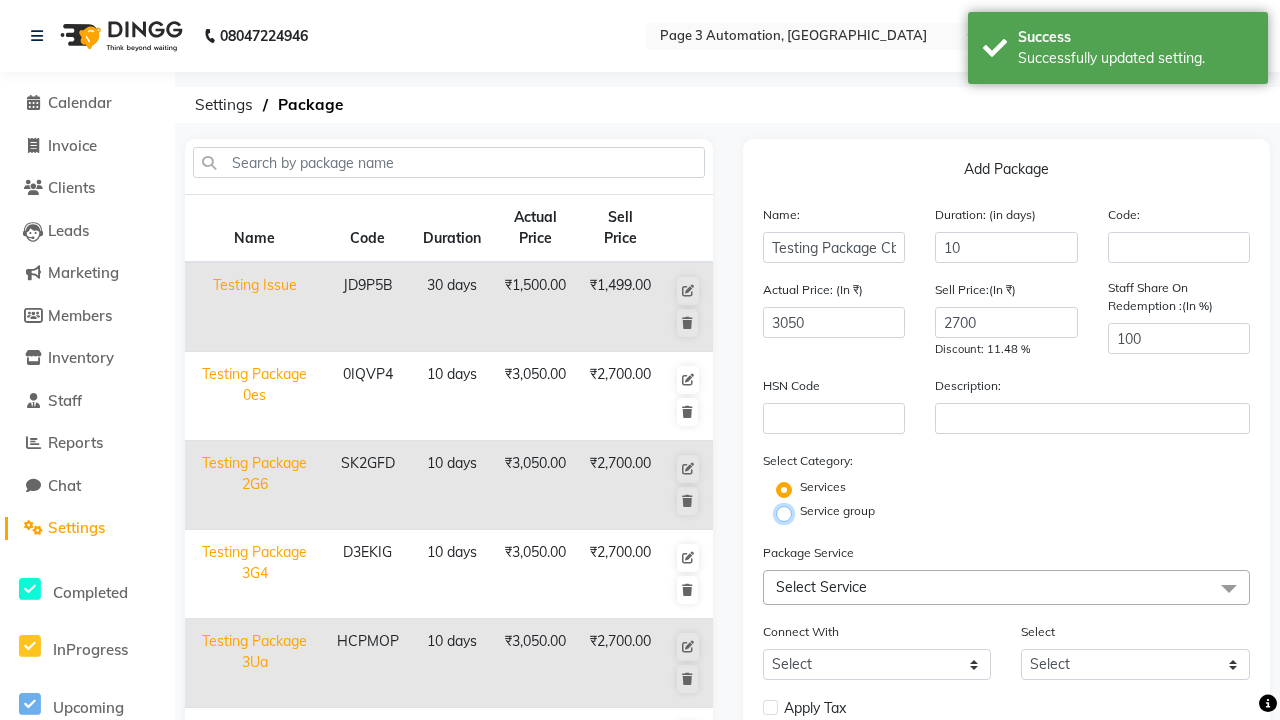 click on "Service group" at bounding box center [790, 512] 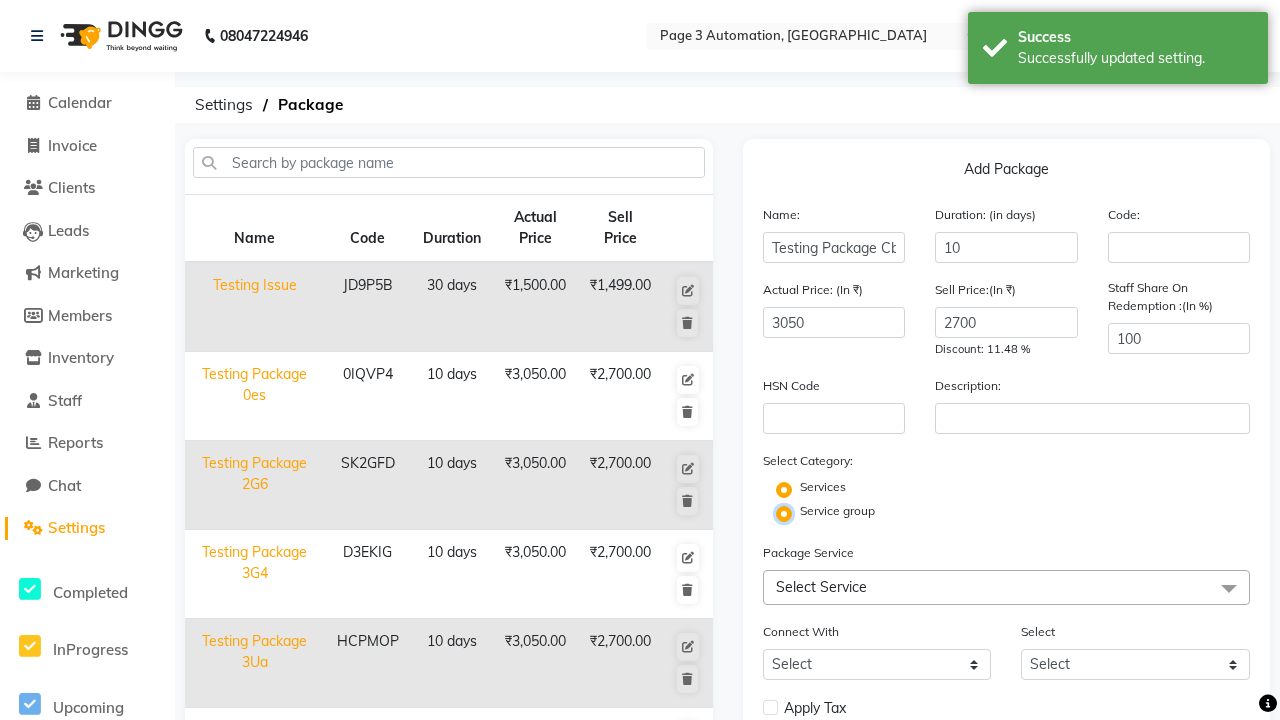 radio on "false" 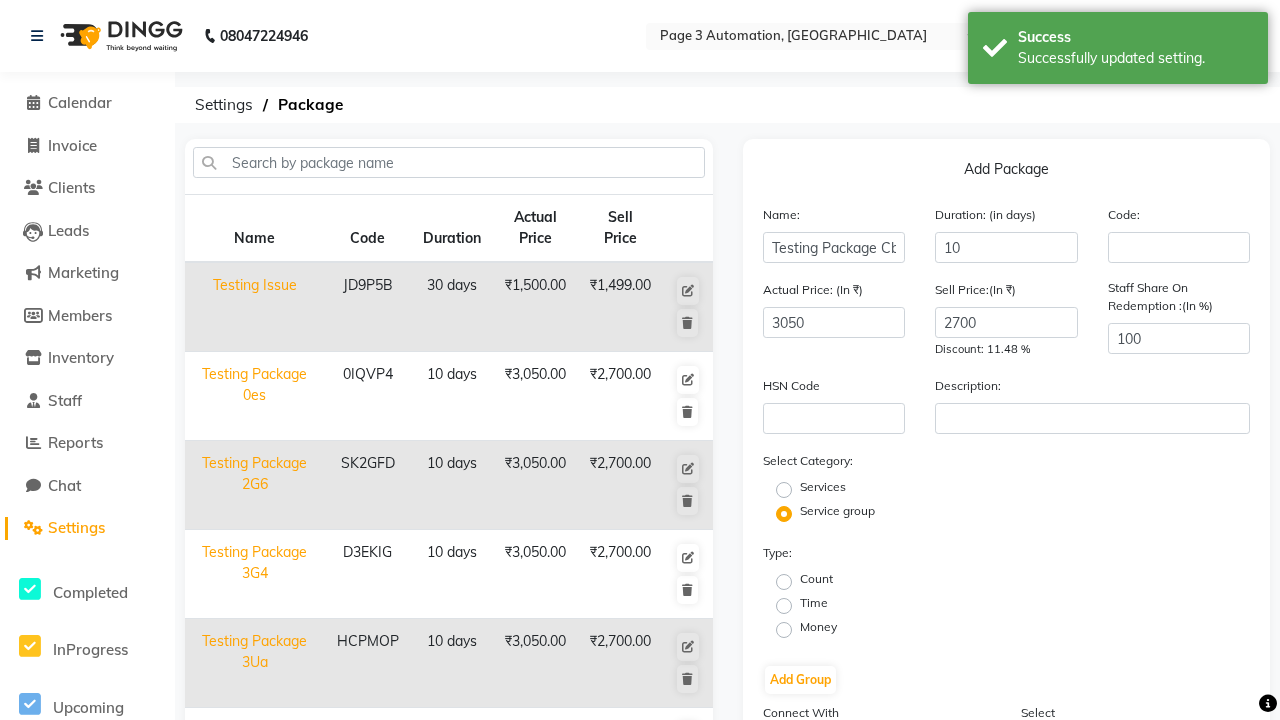 click on "Money" 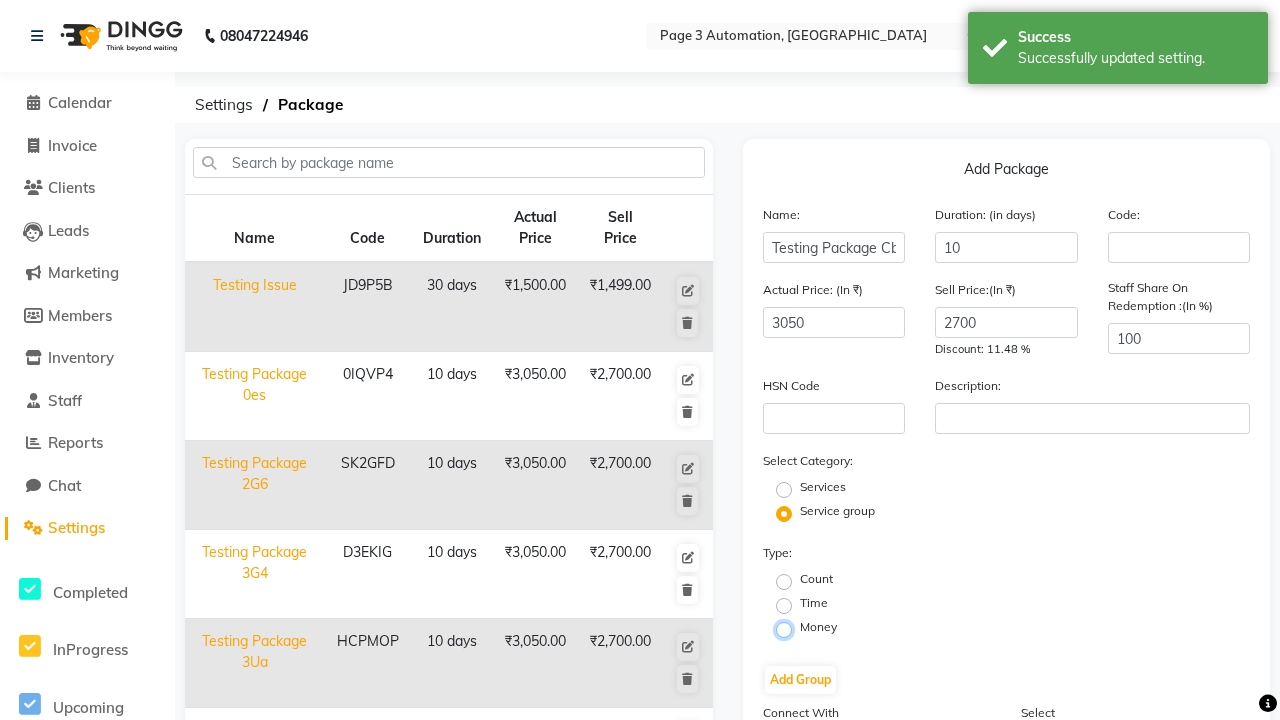 click on "Money" at bounding box center [790, 628] 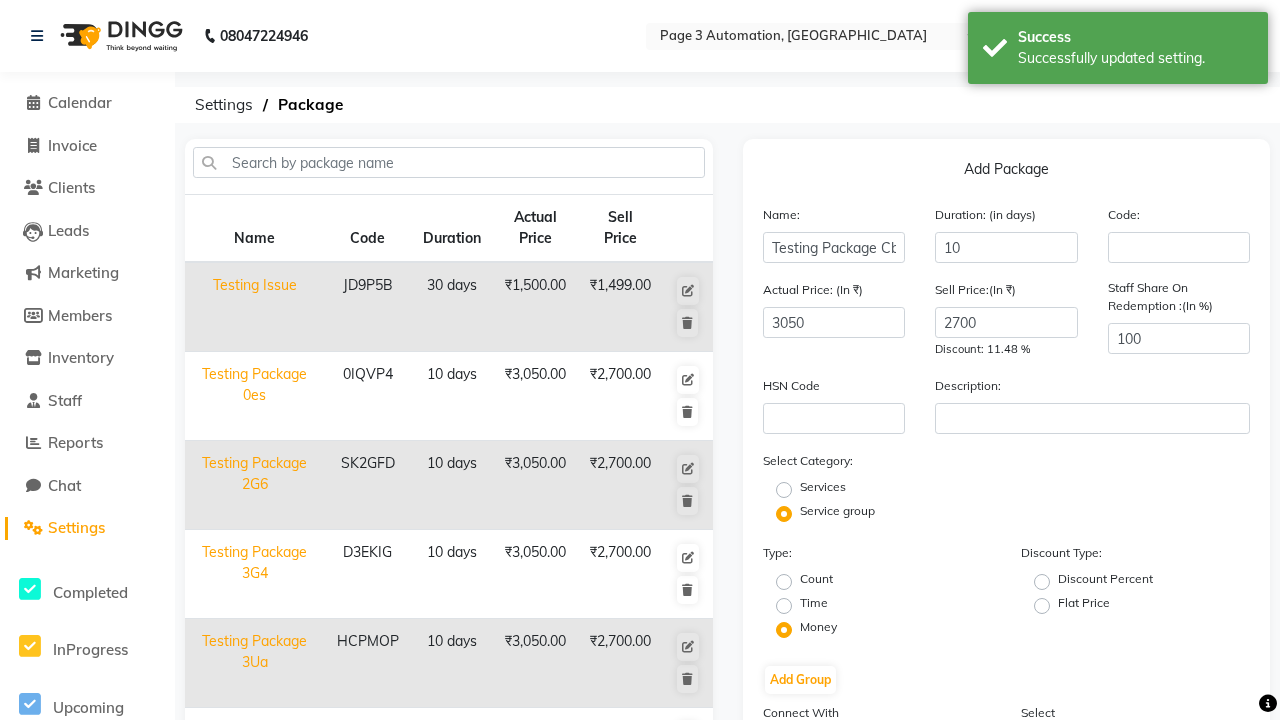 click on "Flat Price" 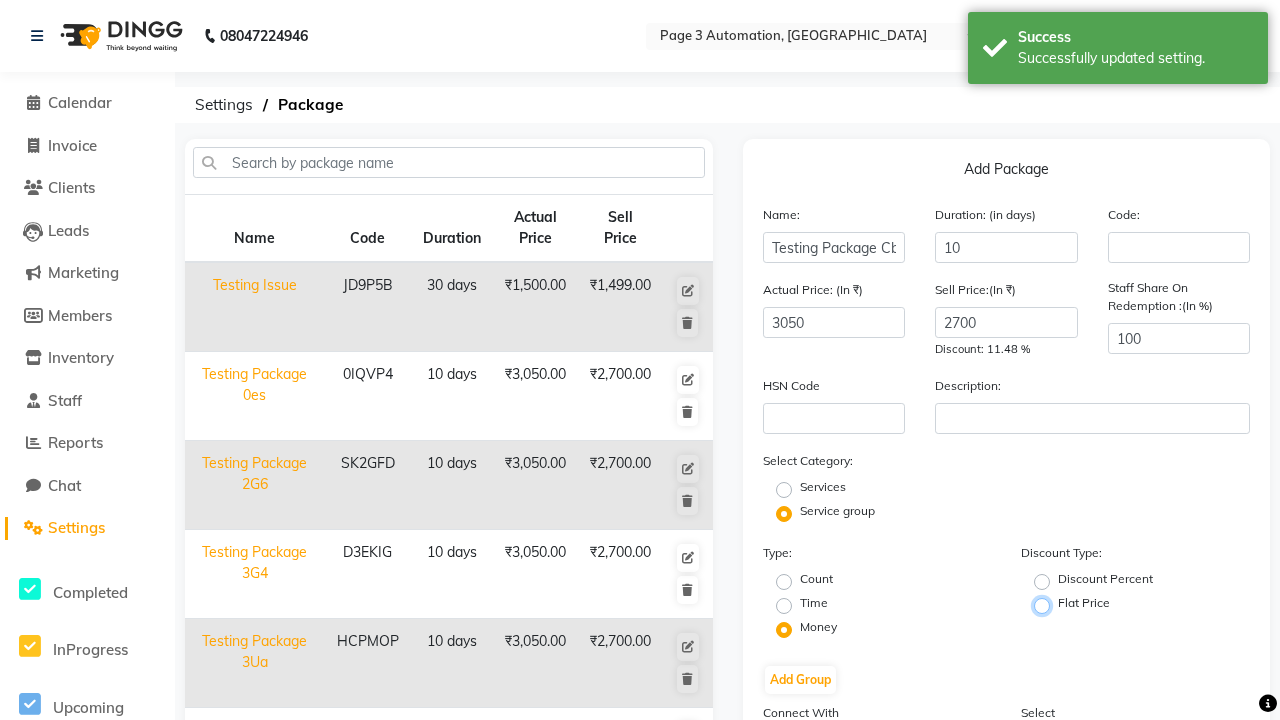 click on "Flat Price" at bounding box center (1048, 604) 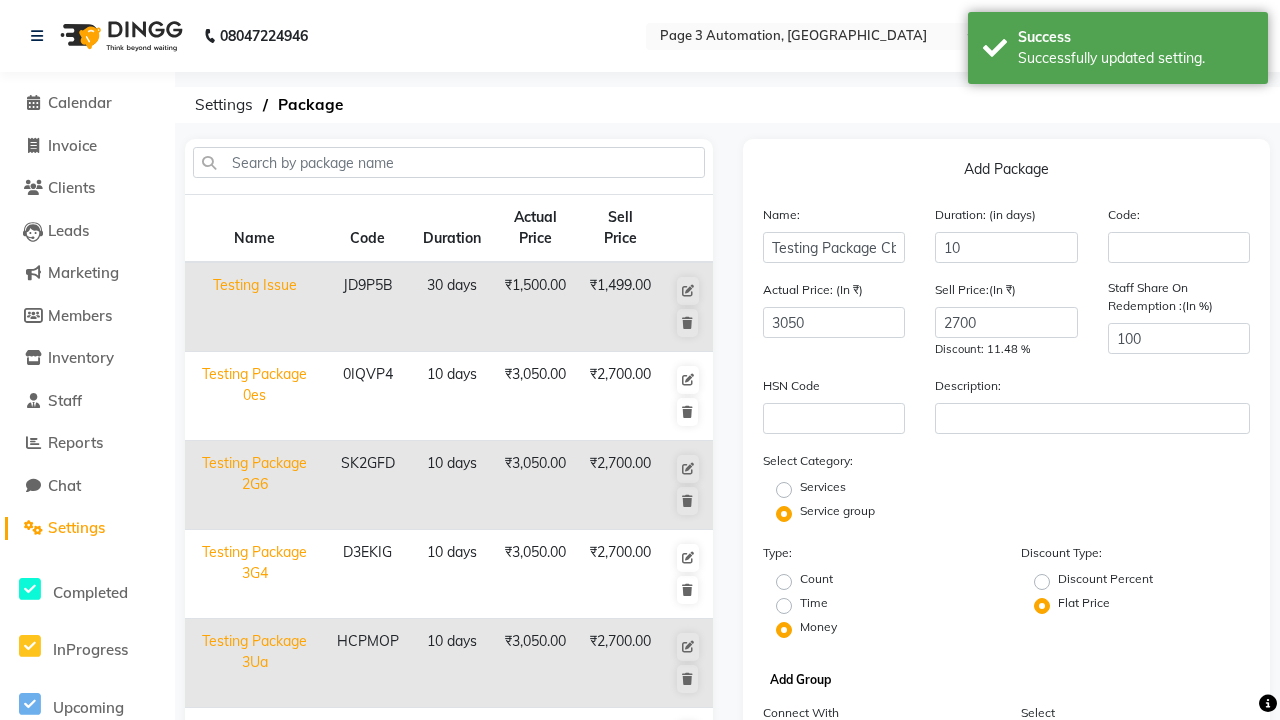 click on "Add Group" 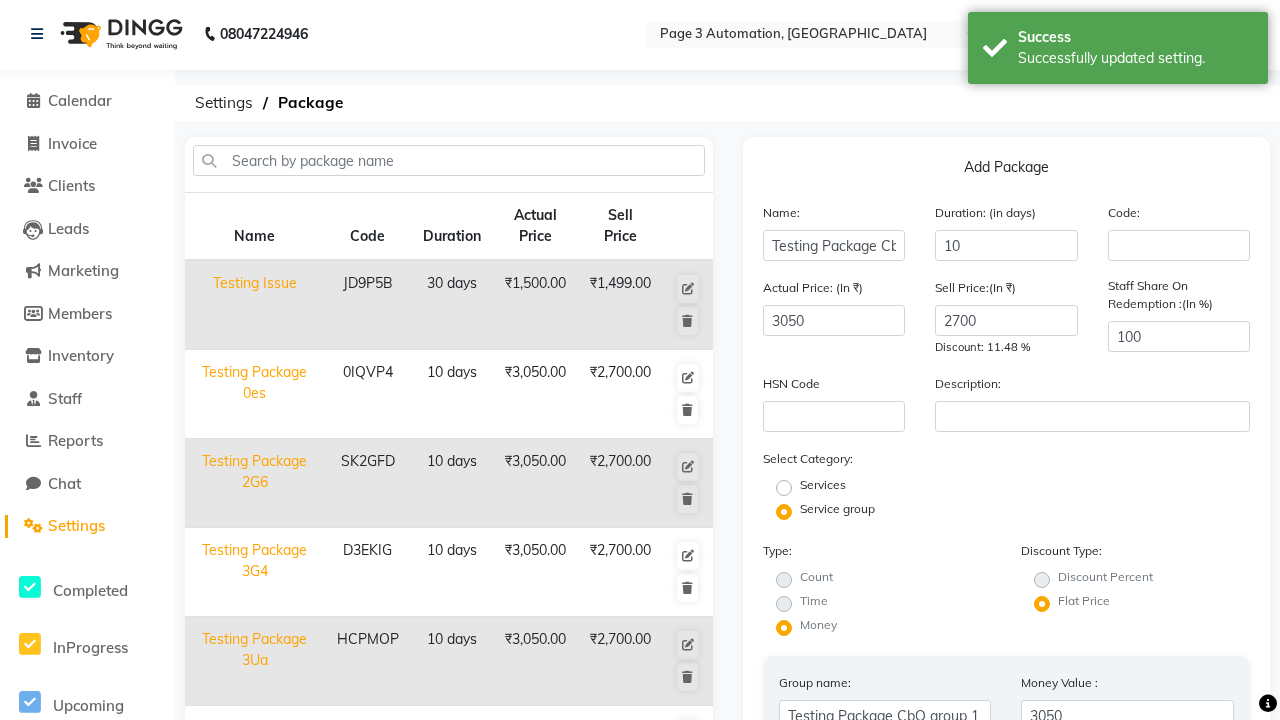 type on "025" 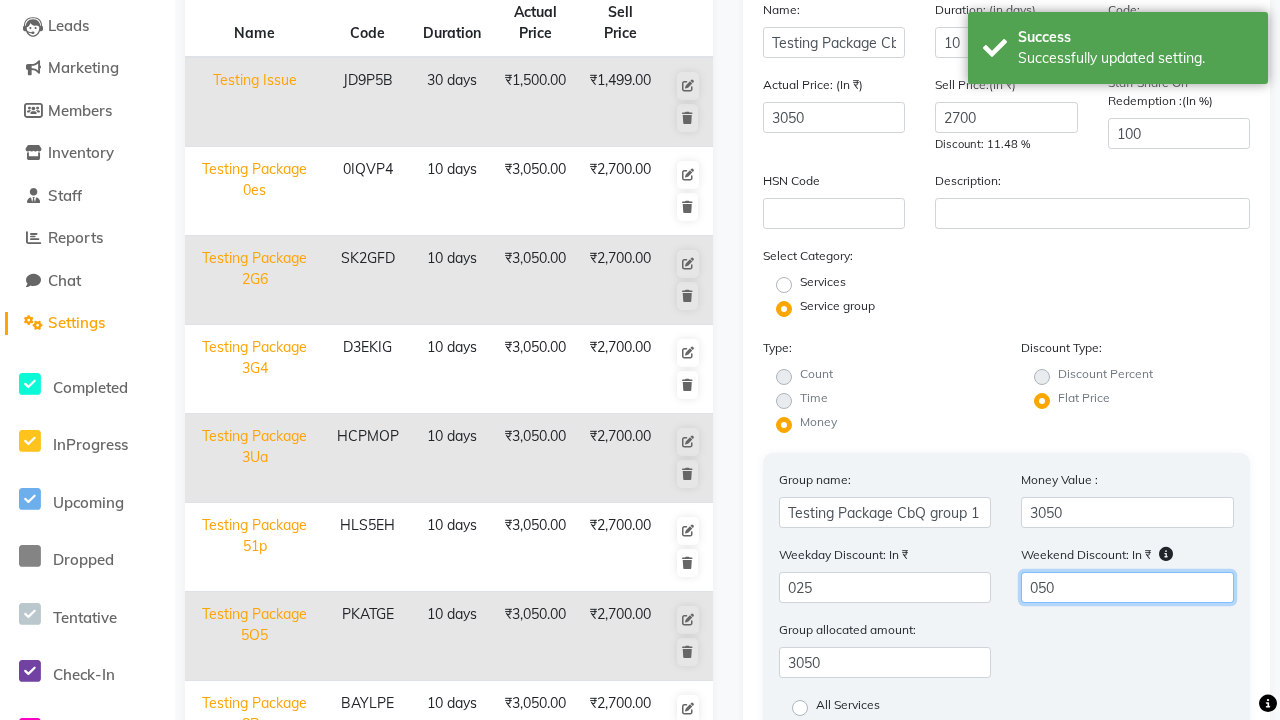 type on "050" 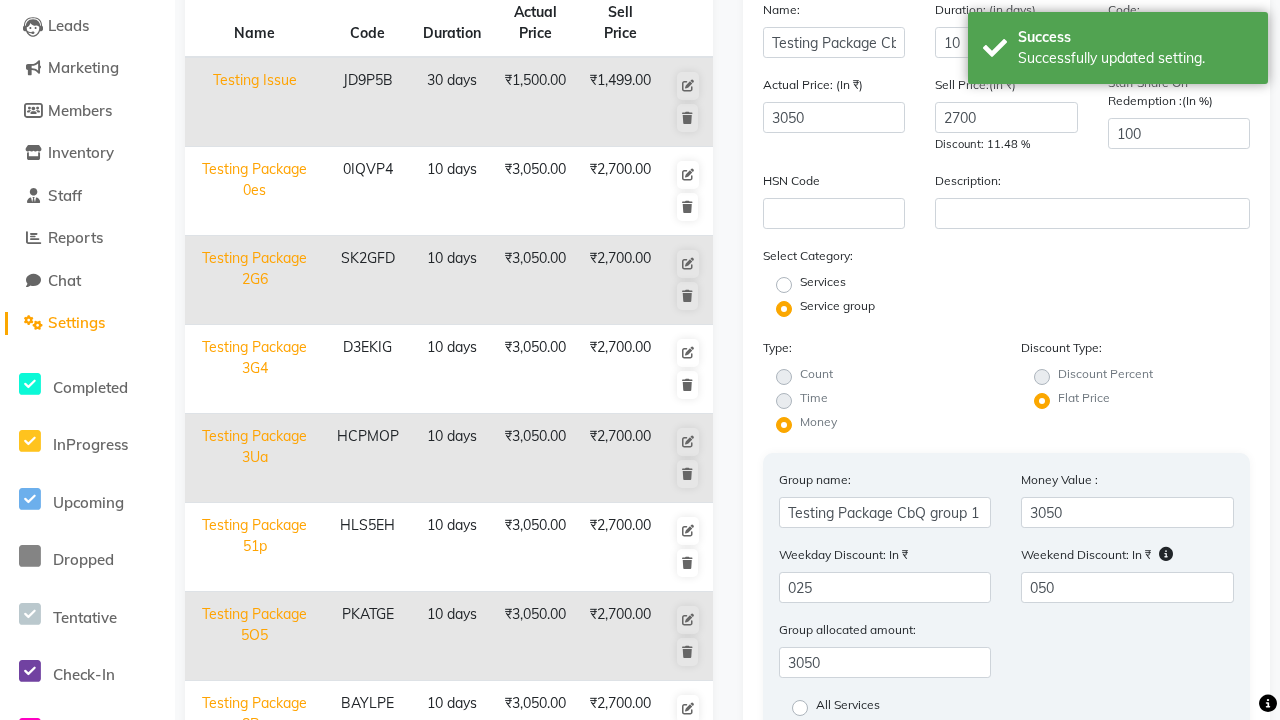 click on "All Services" 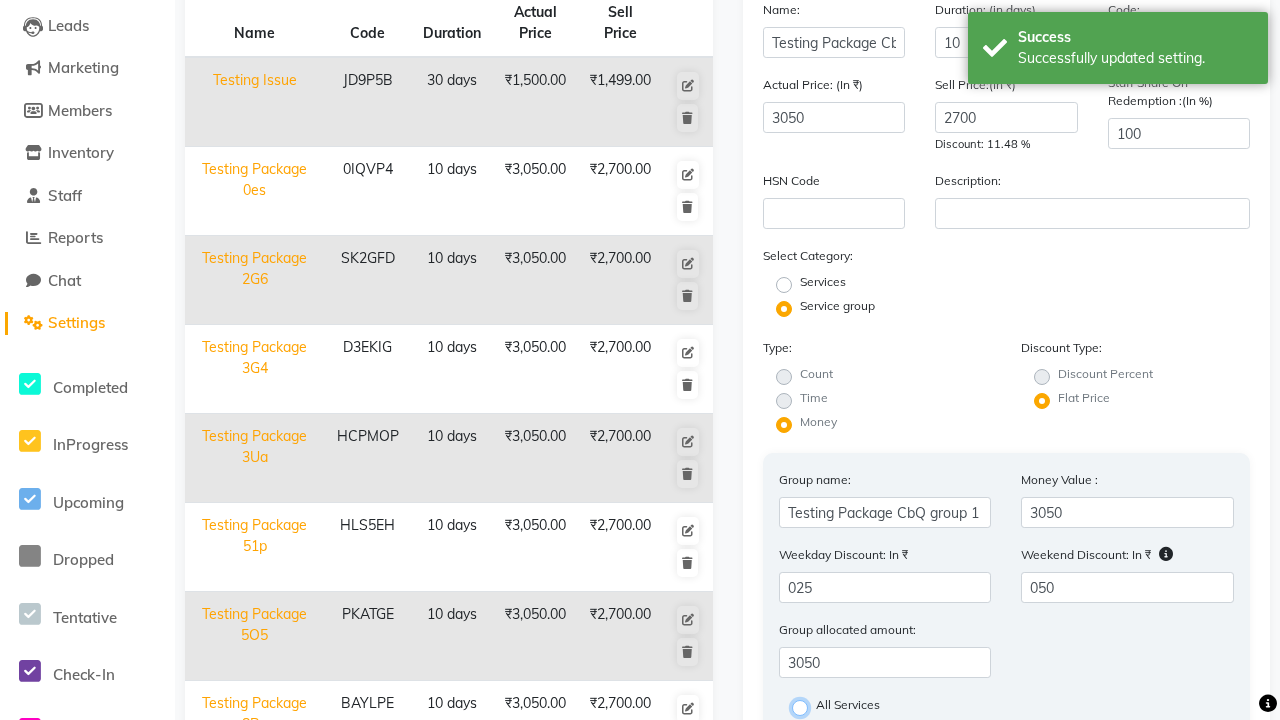 click on "All Services" at bounding box center [806, 706] 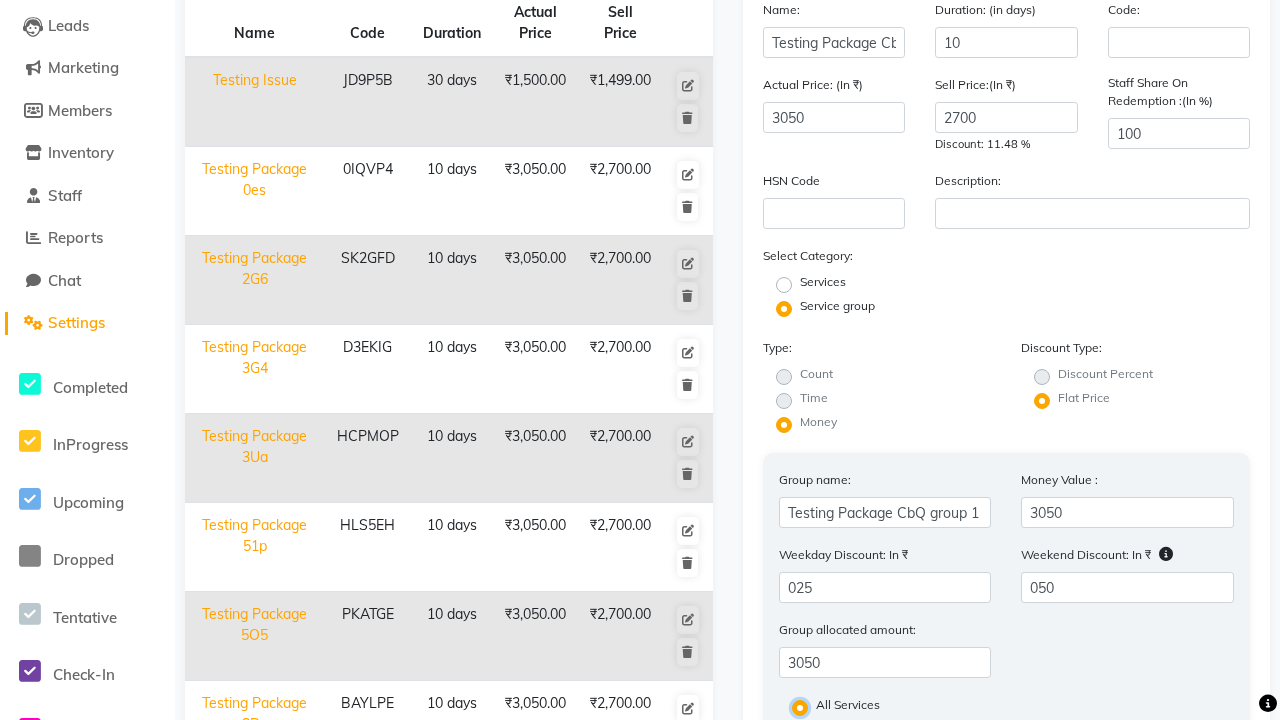 scroll, scrollTop: 527, scrollLeft: 0, axis: vertical 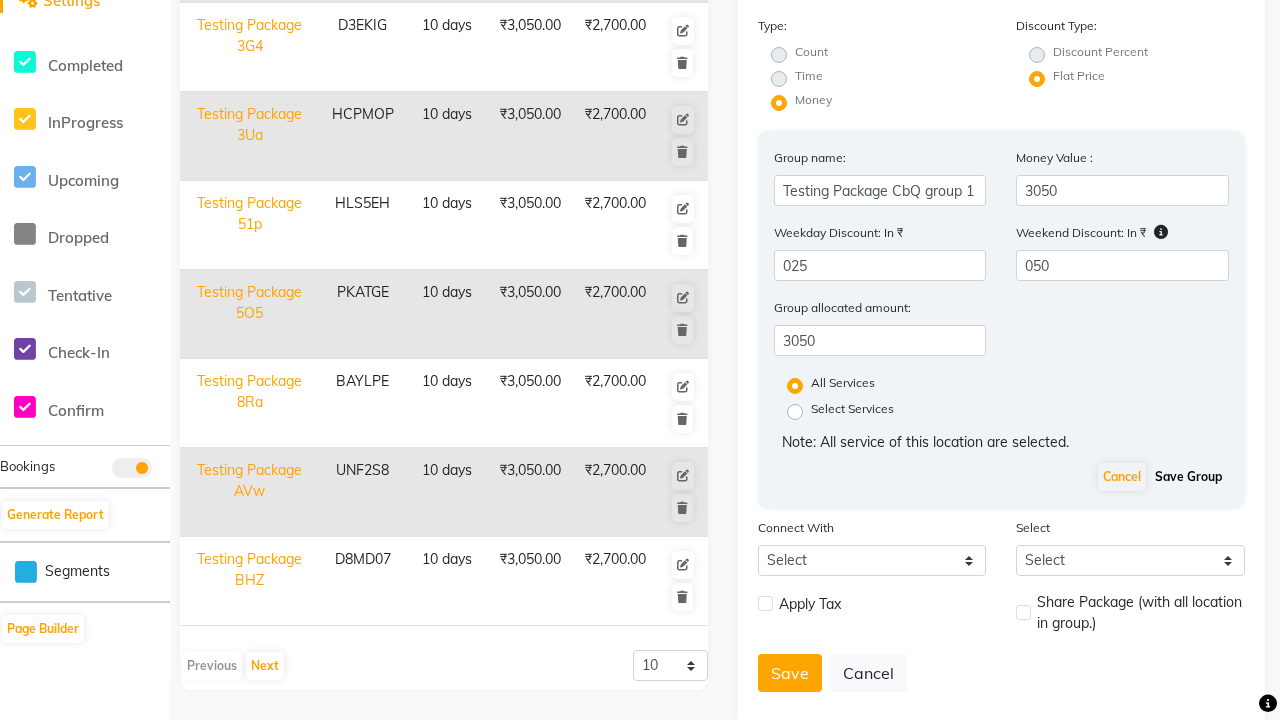 click on "Save Group" 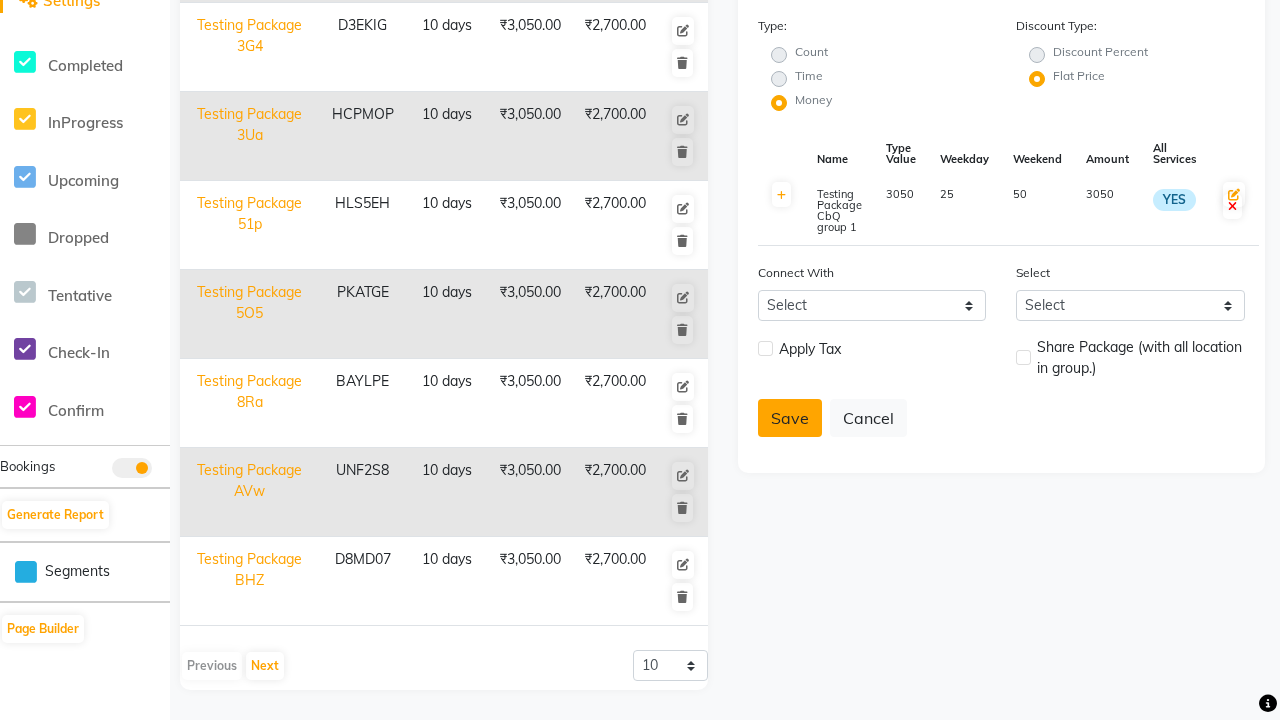 click on "Save" 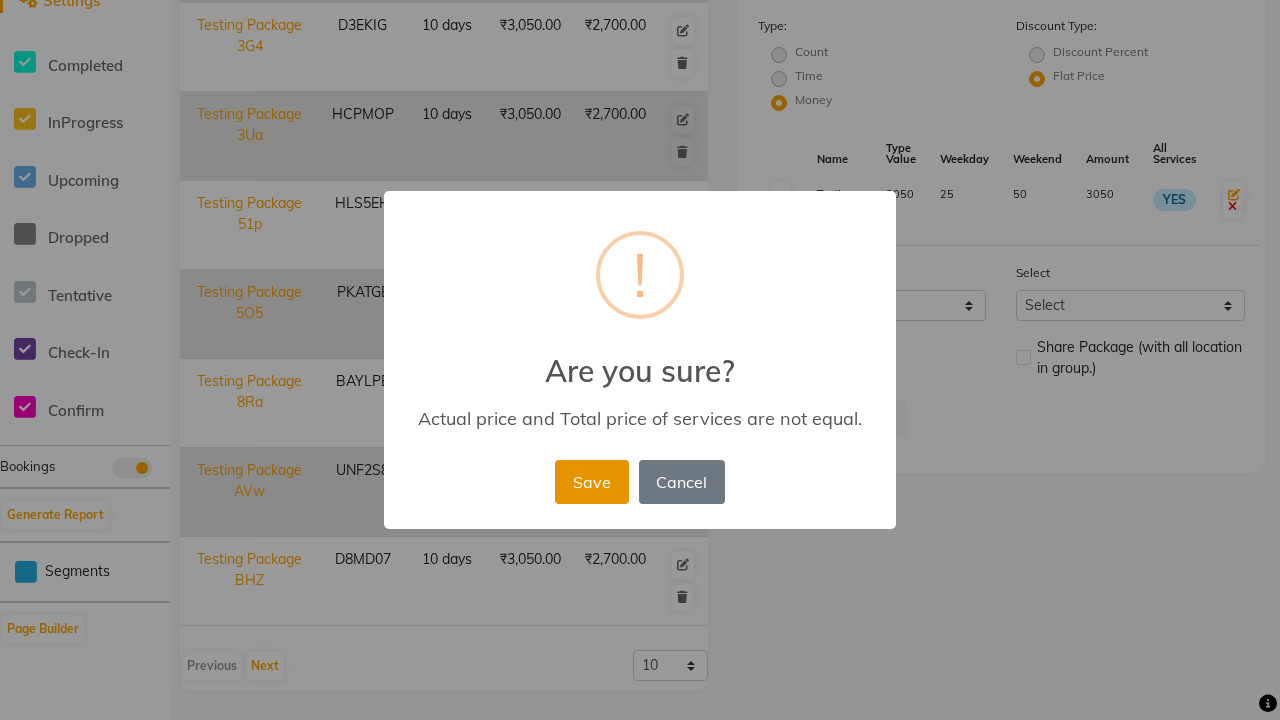 click on "Save" at bounding box center (591, 482) 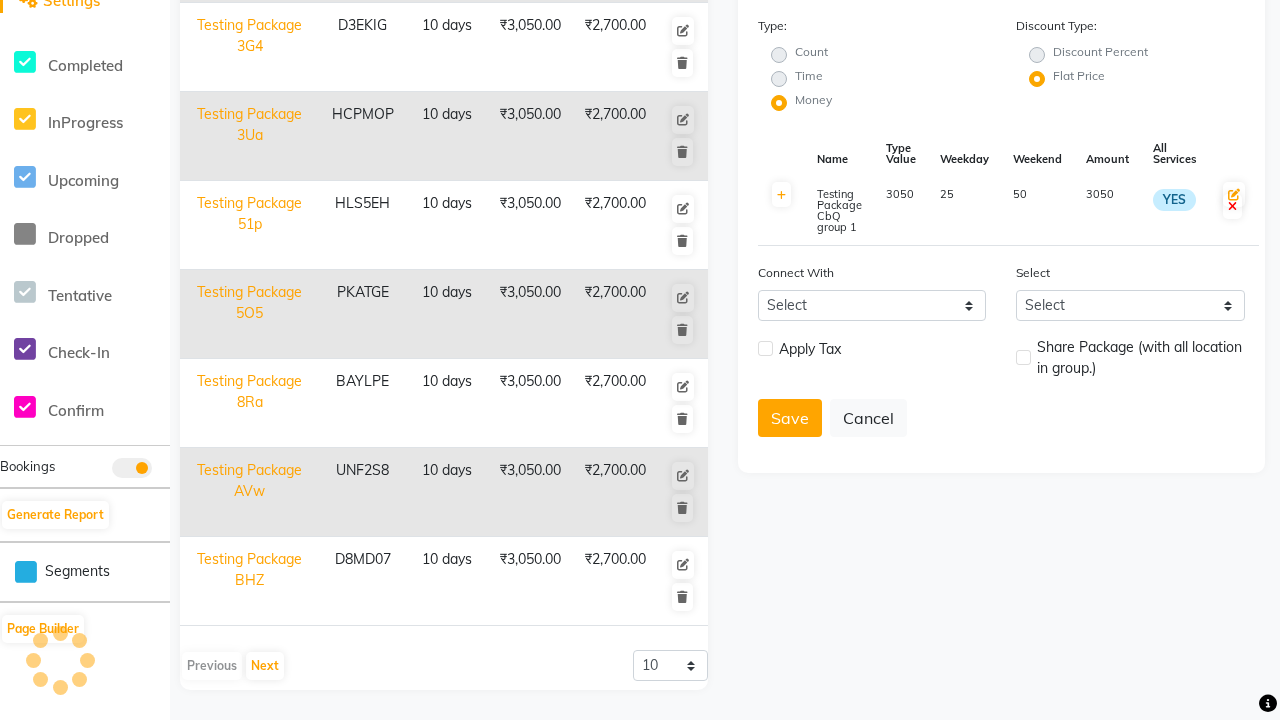 type 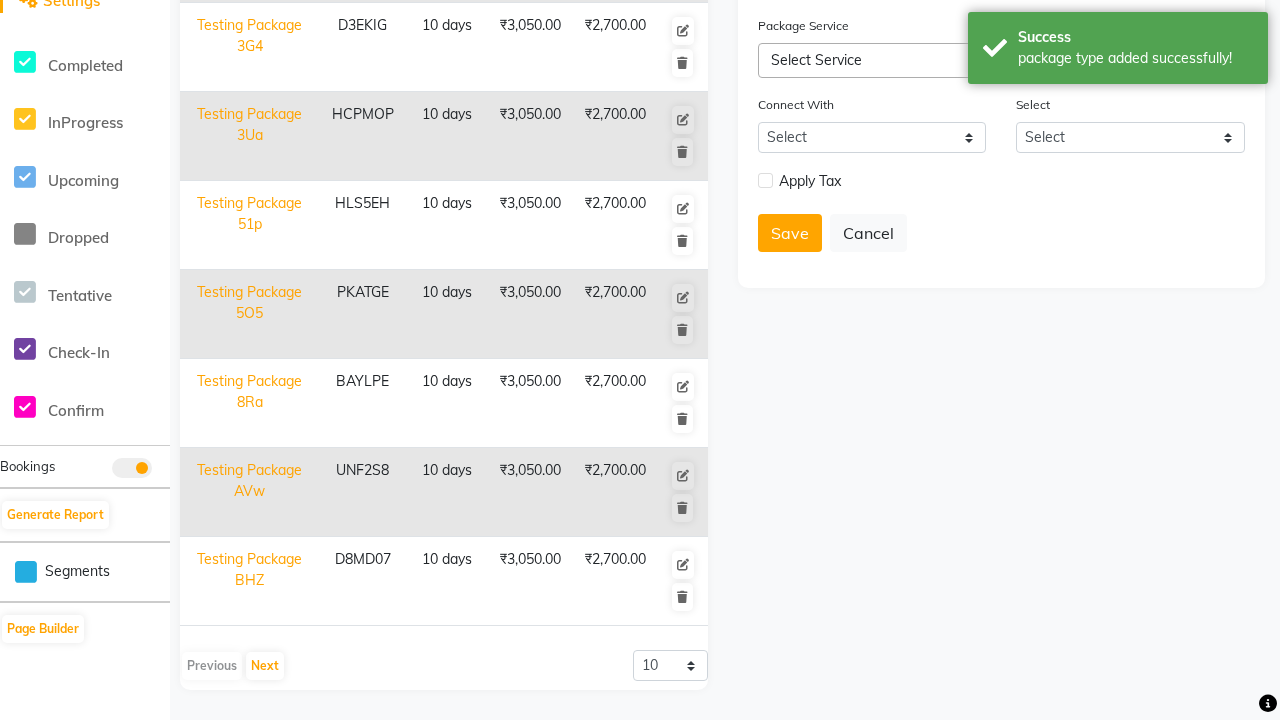 click on "package type added successfully!" at bounding box center [1135, 58] 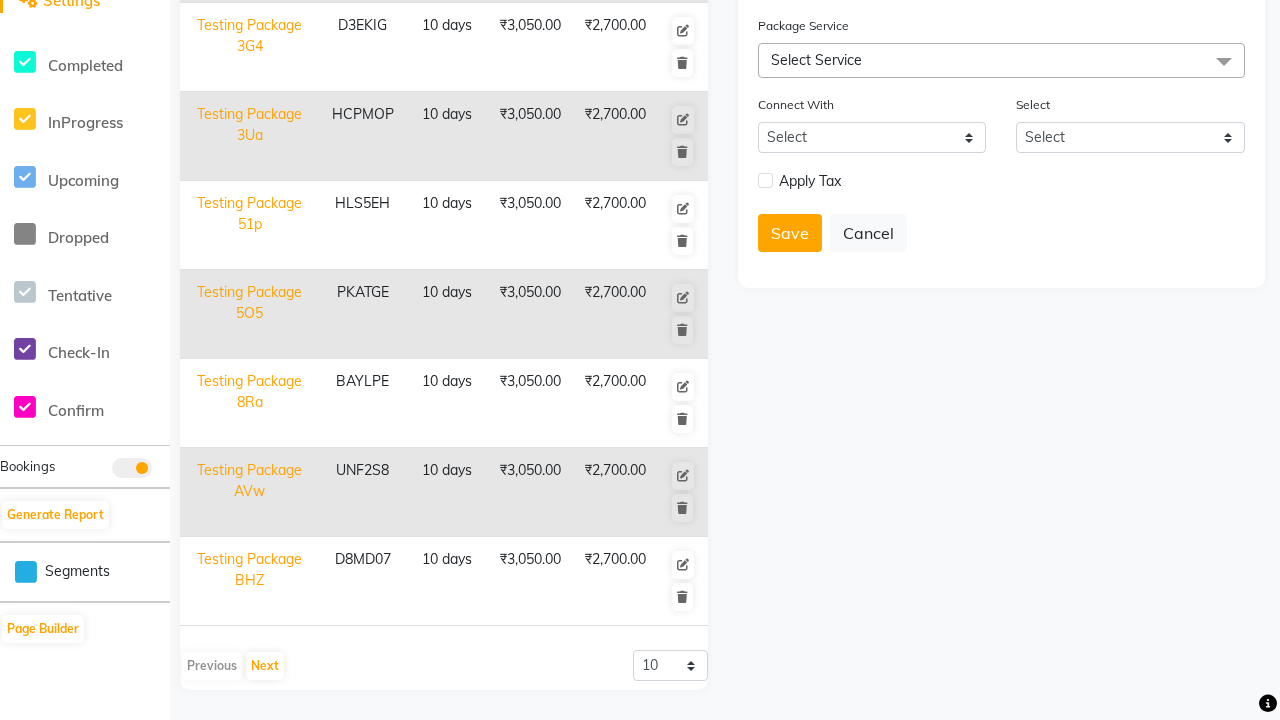 click at bounding box center (32, -491) 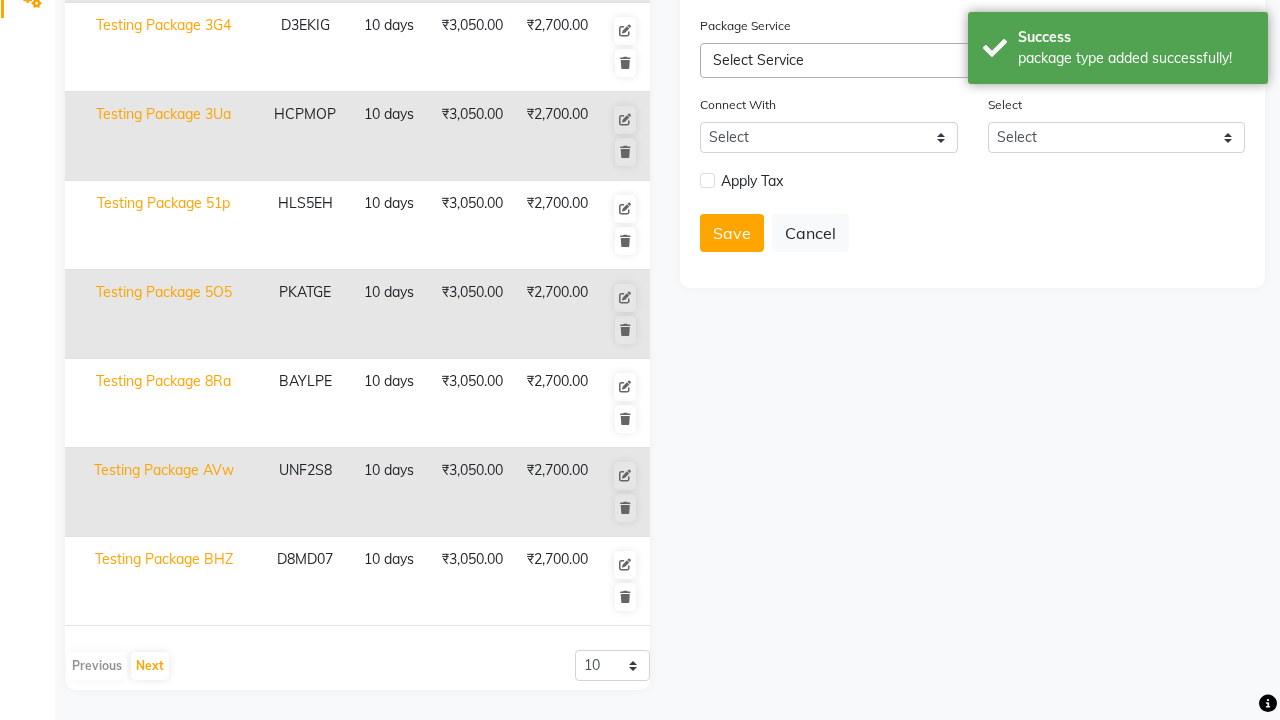 scroll, scrollTop: 0, scrollLeft: 0, axis: both 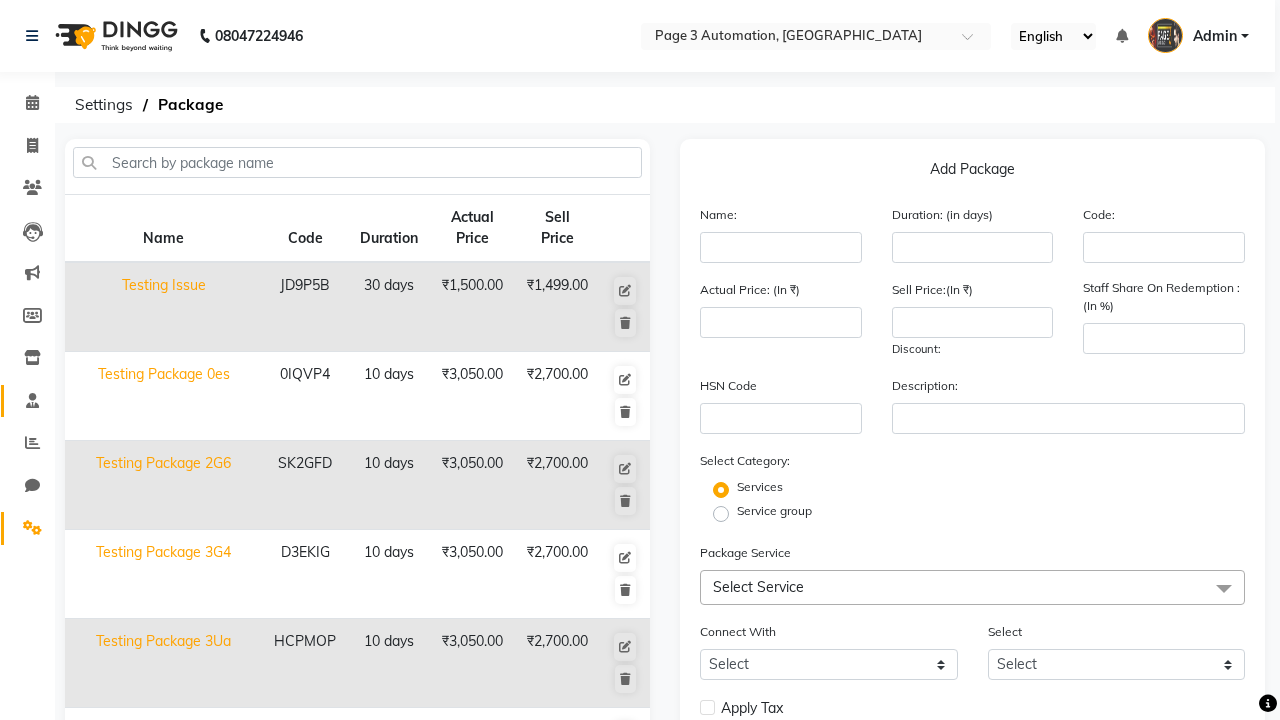 click 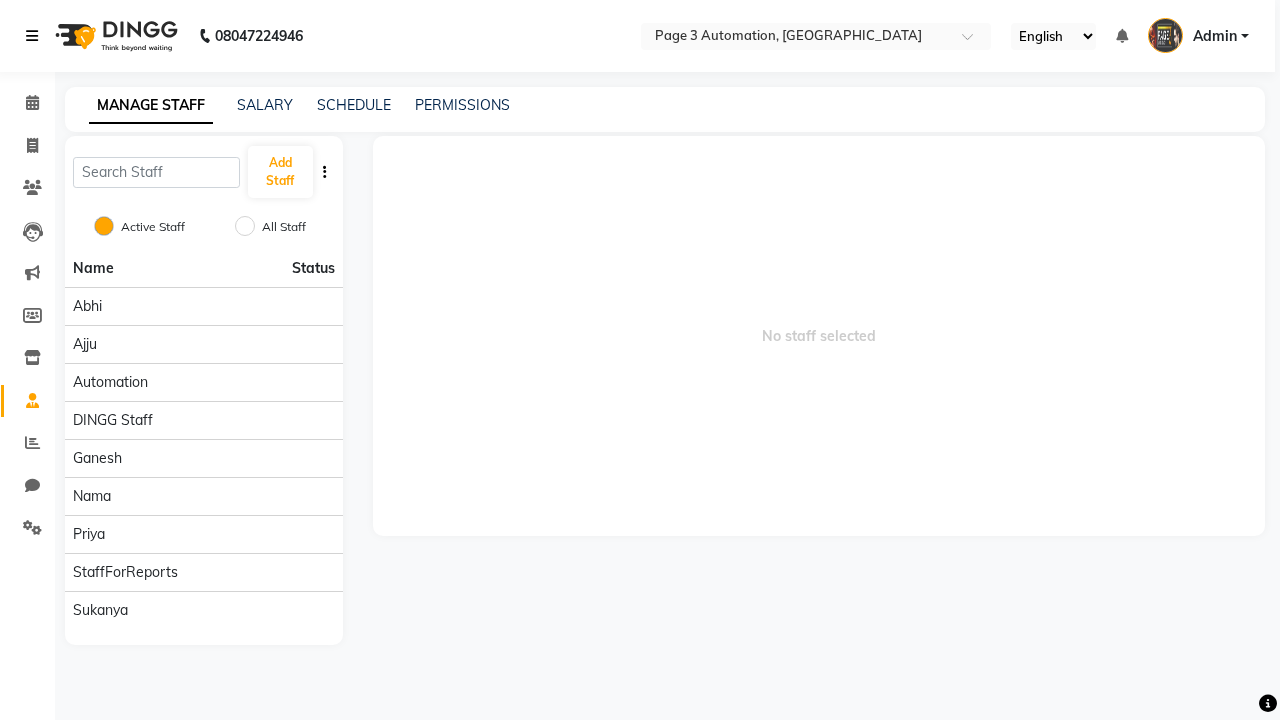 click at bounding box center (32, 36) 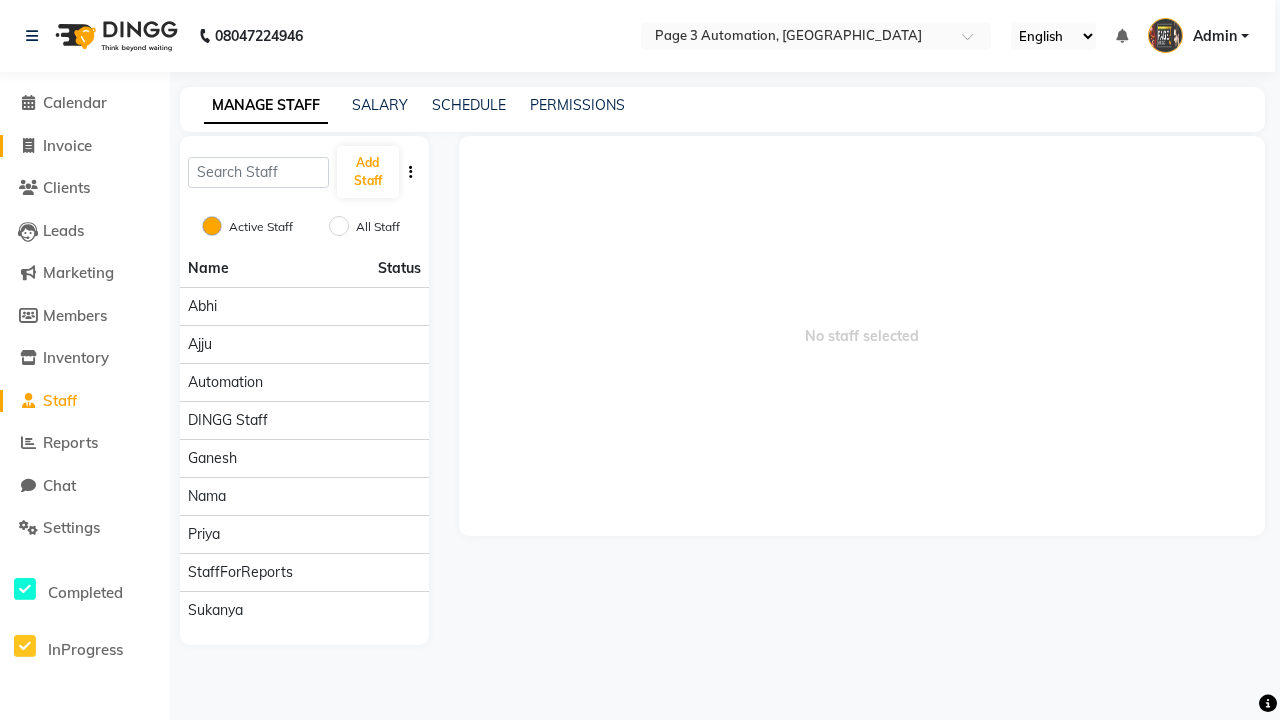 click on "Invoice" 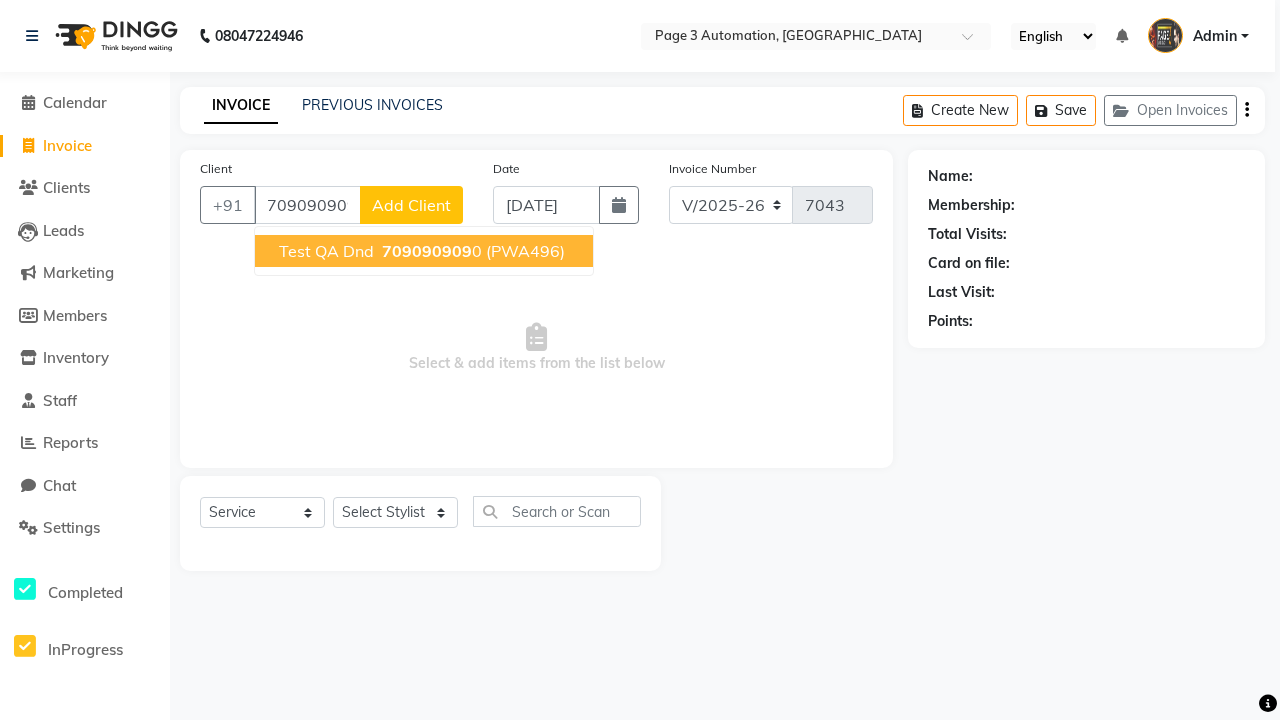 click on "709090909" at bounding box center [427, 251] 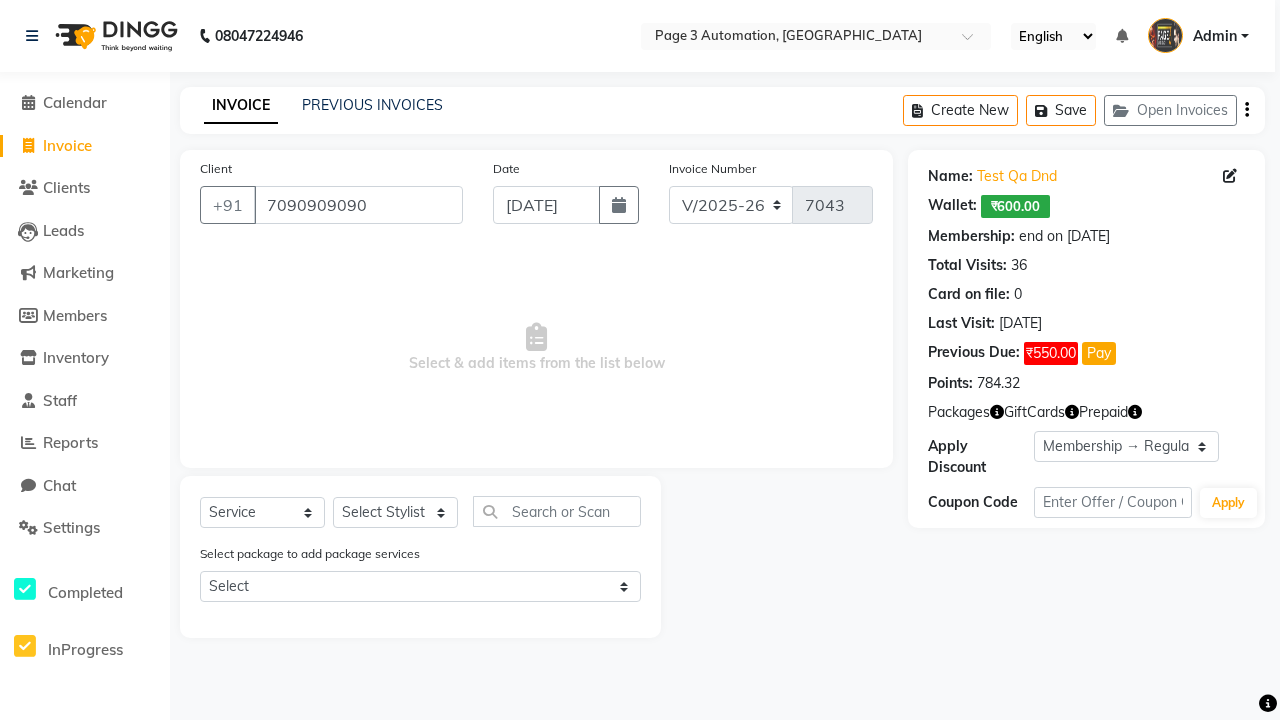 select on "0:" 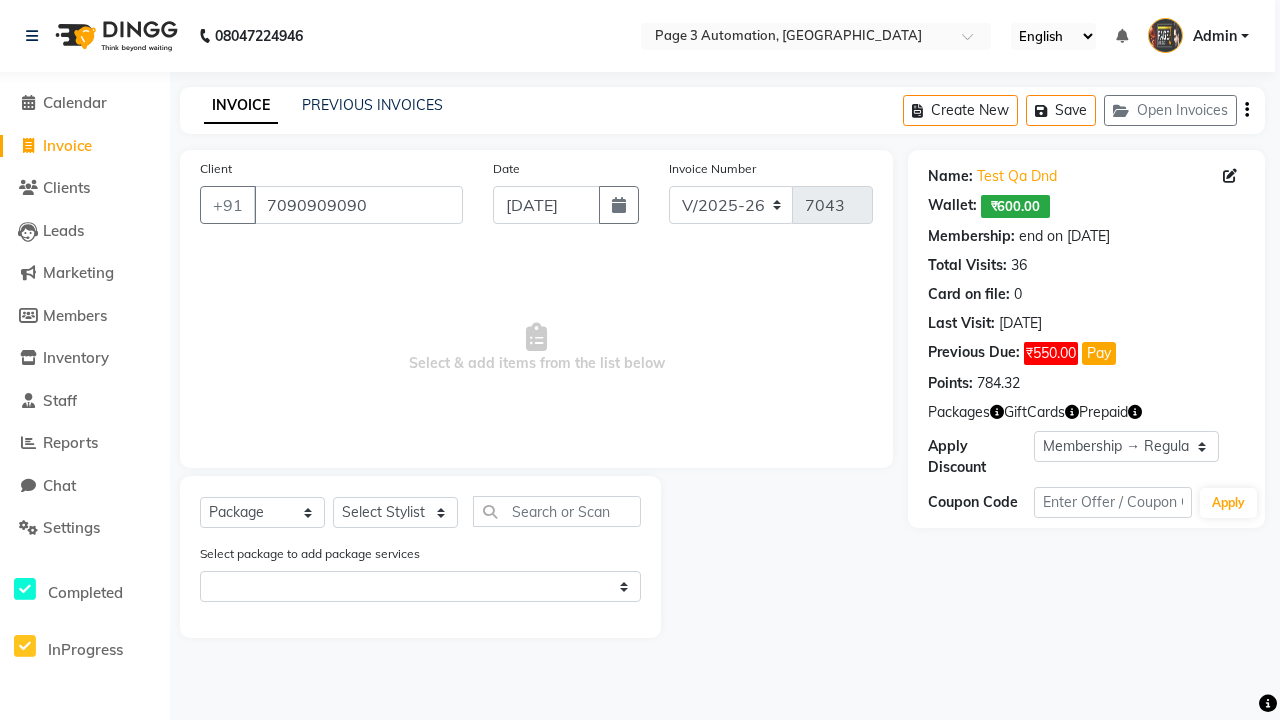 select on "71572" 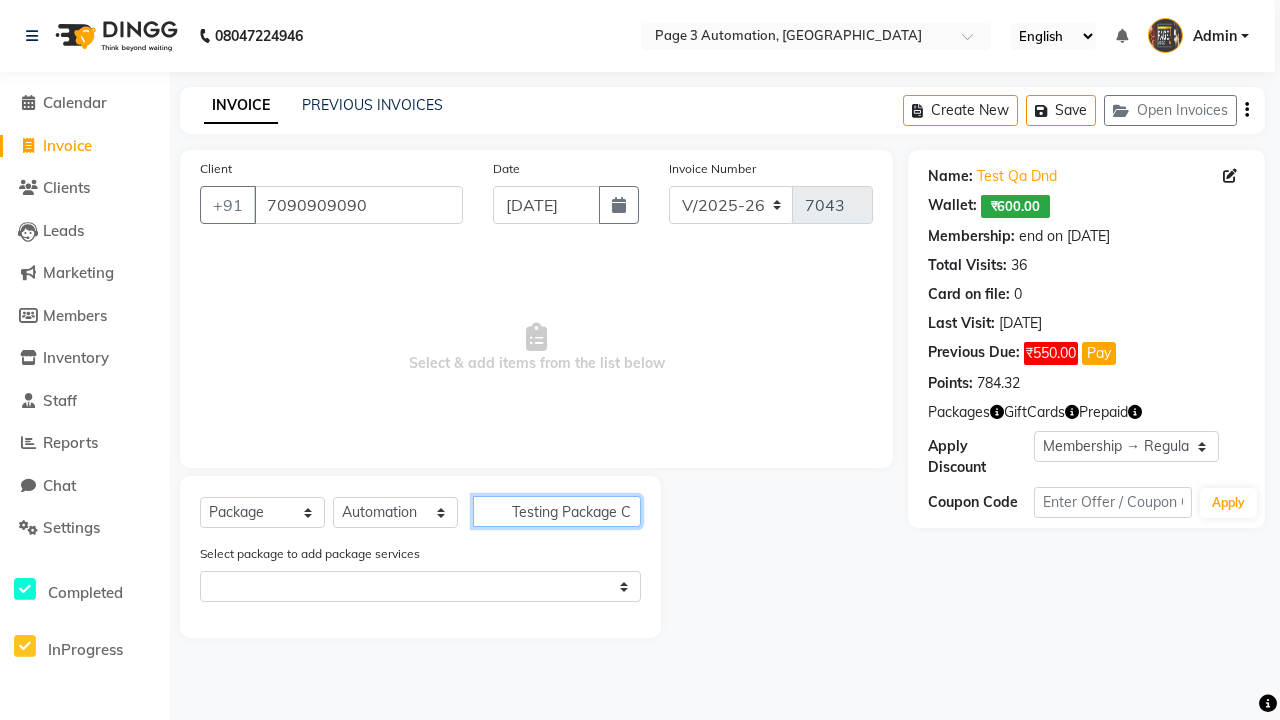 scroll, scrollTop: 0, scrollLeft: 18, axis: horizontal 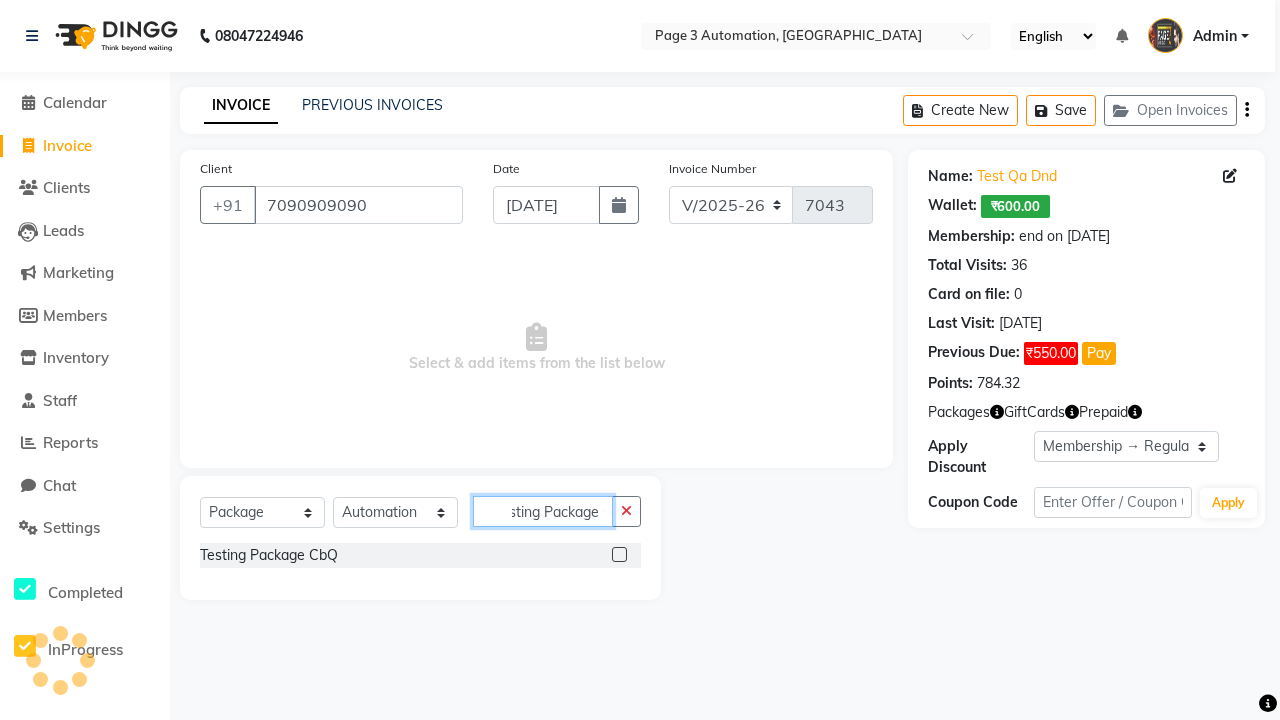type on "Testing Package CbQ" 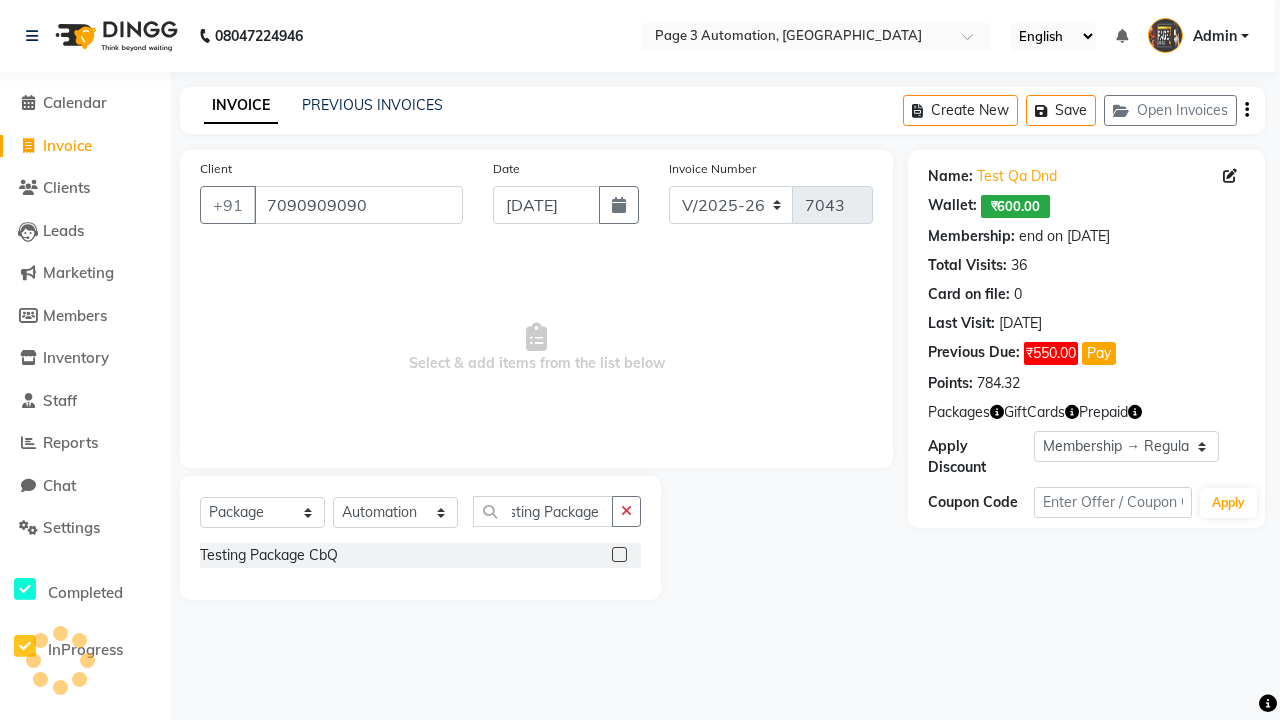 click 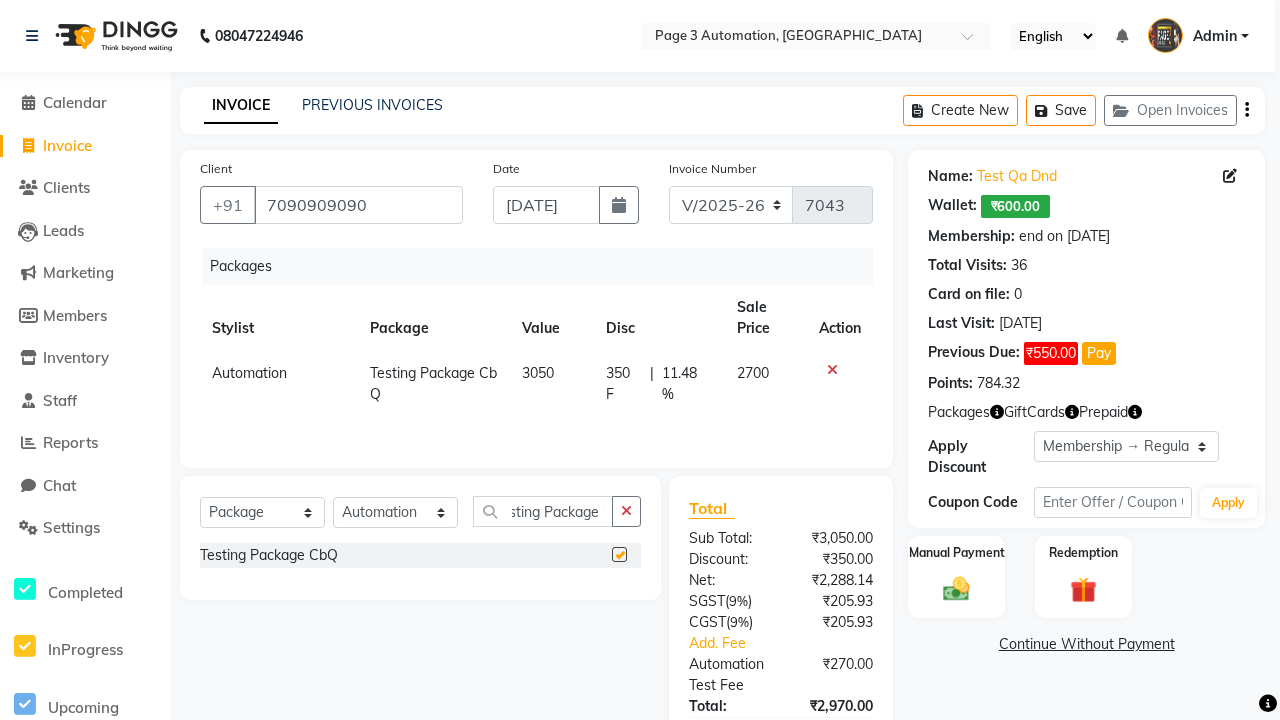checkbox on "false" 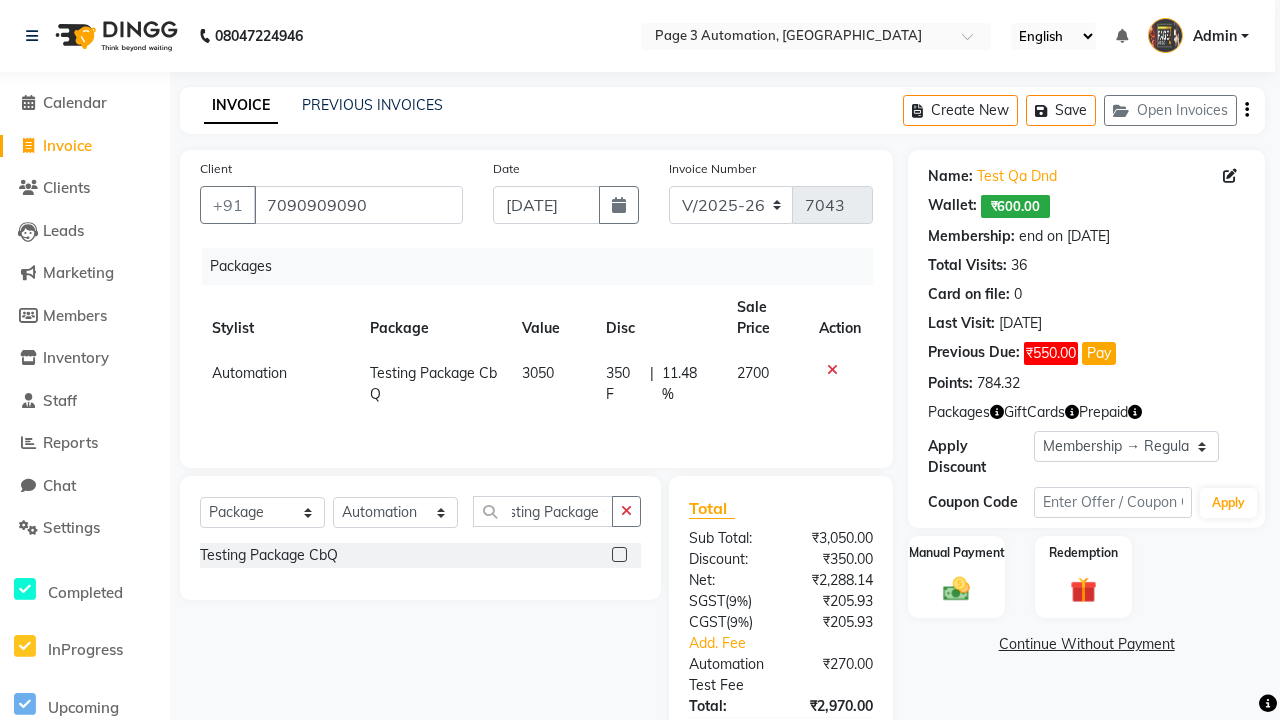 scroll, scrollTop: 0, scrollLeft: 0, axis: both 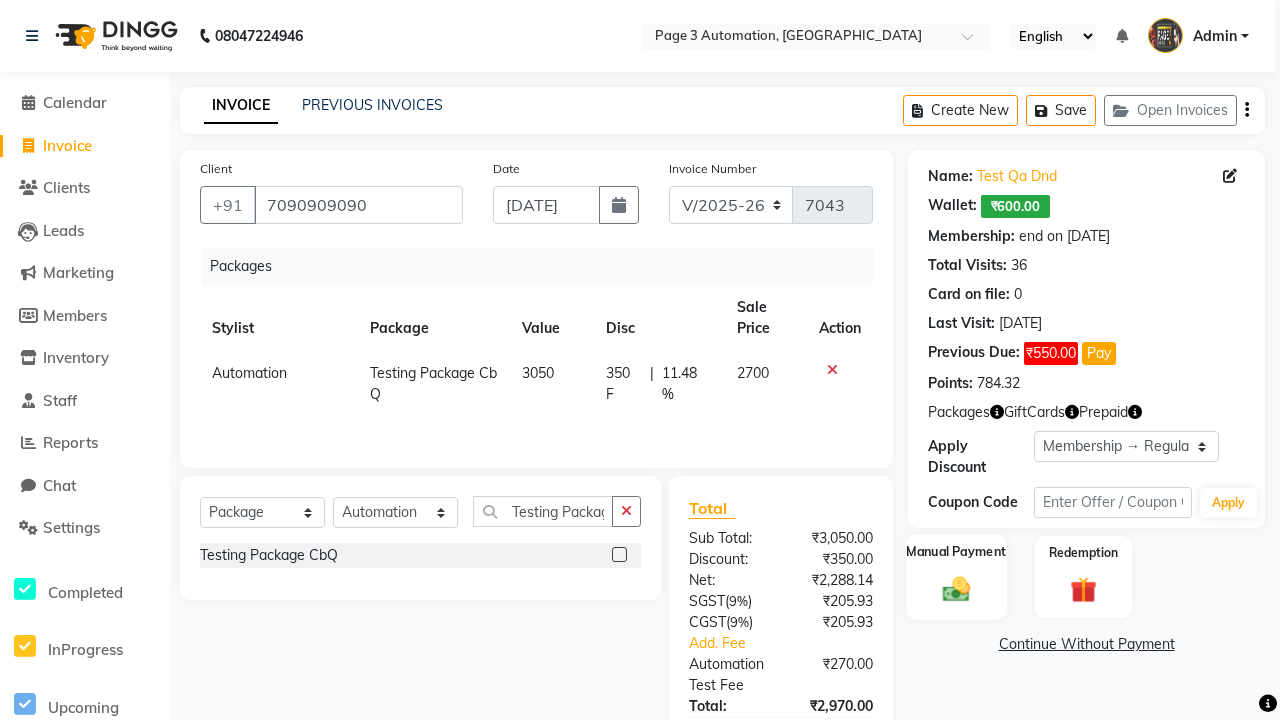 click 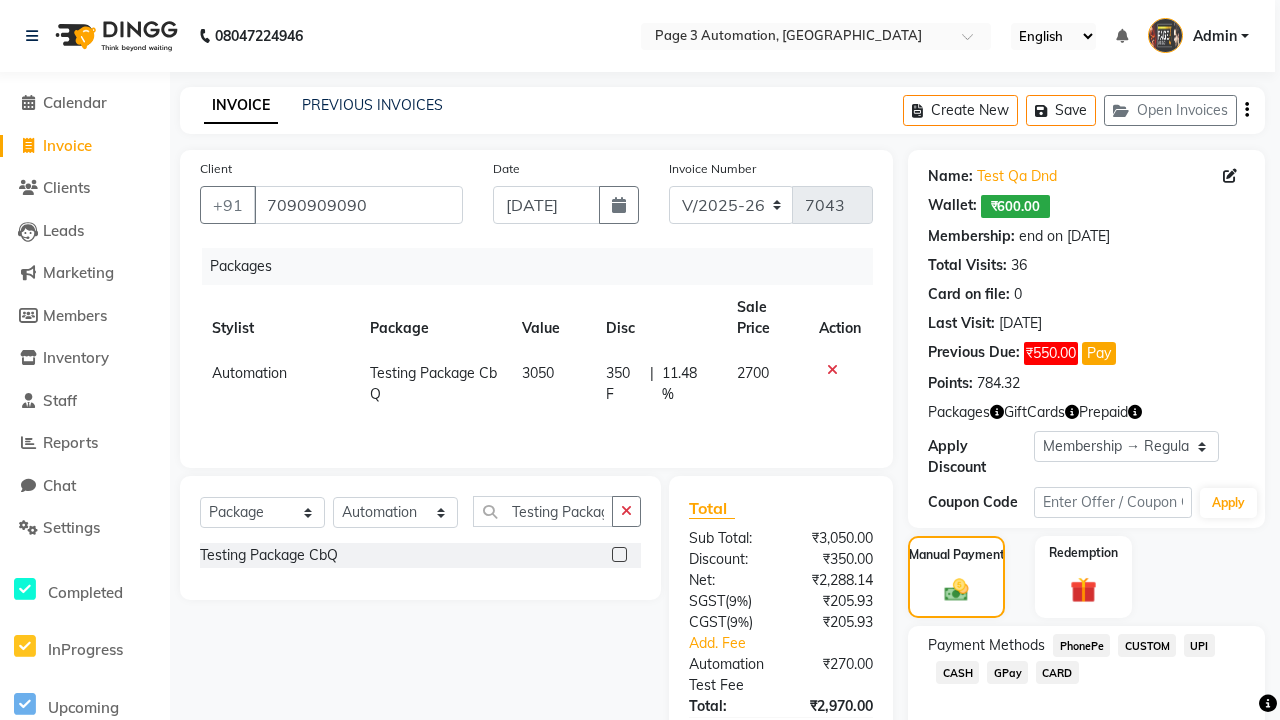 click on "PhonePe" 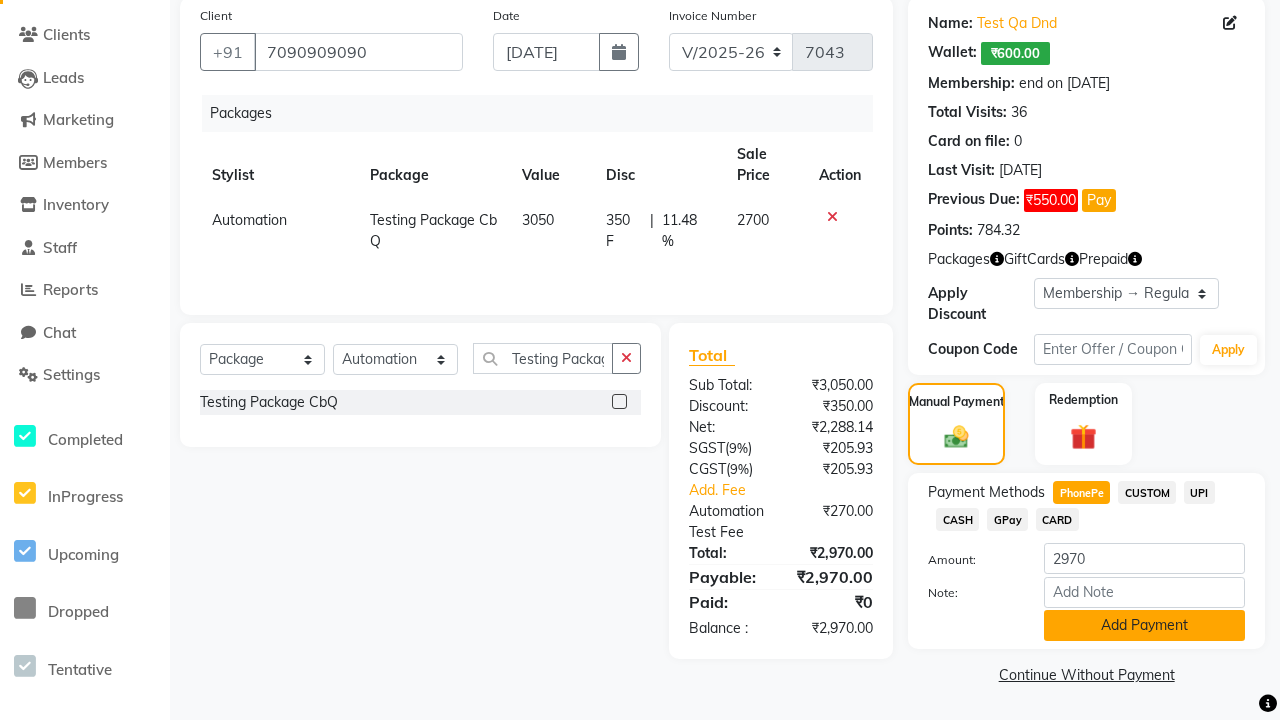 click on "Add Payment" 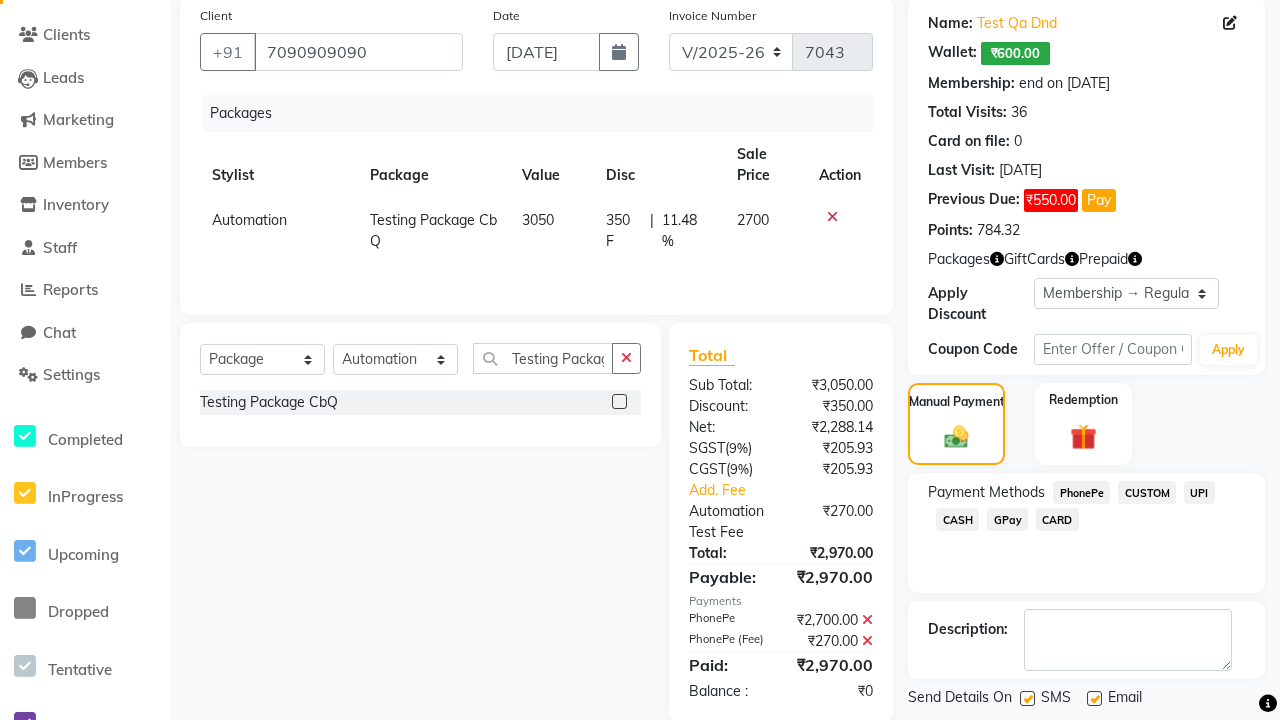 click 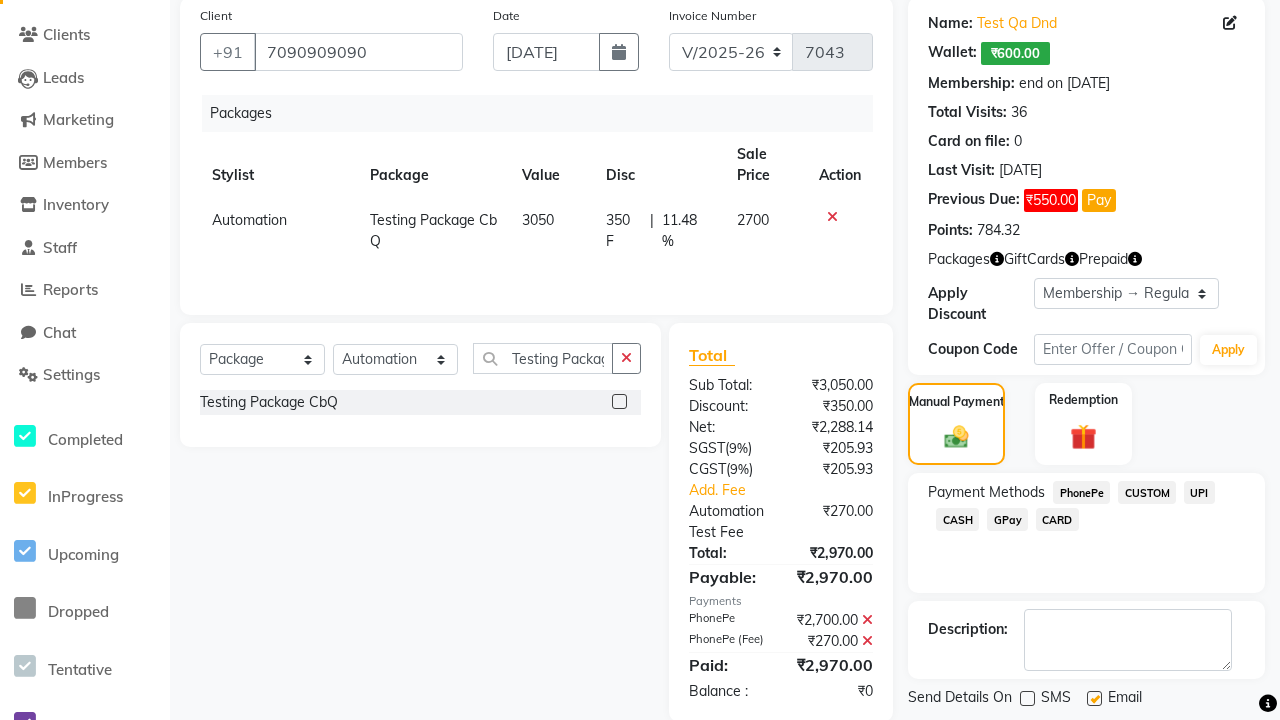 click 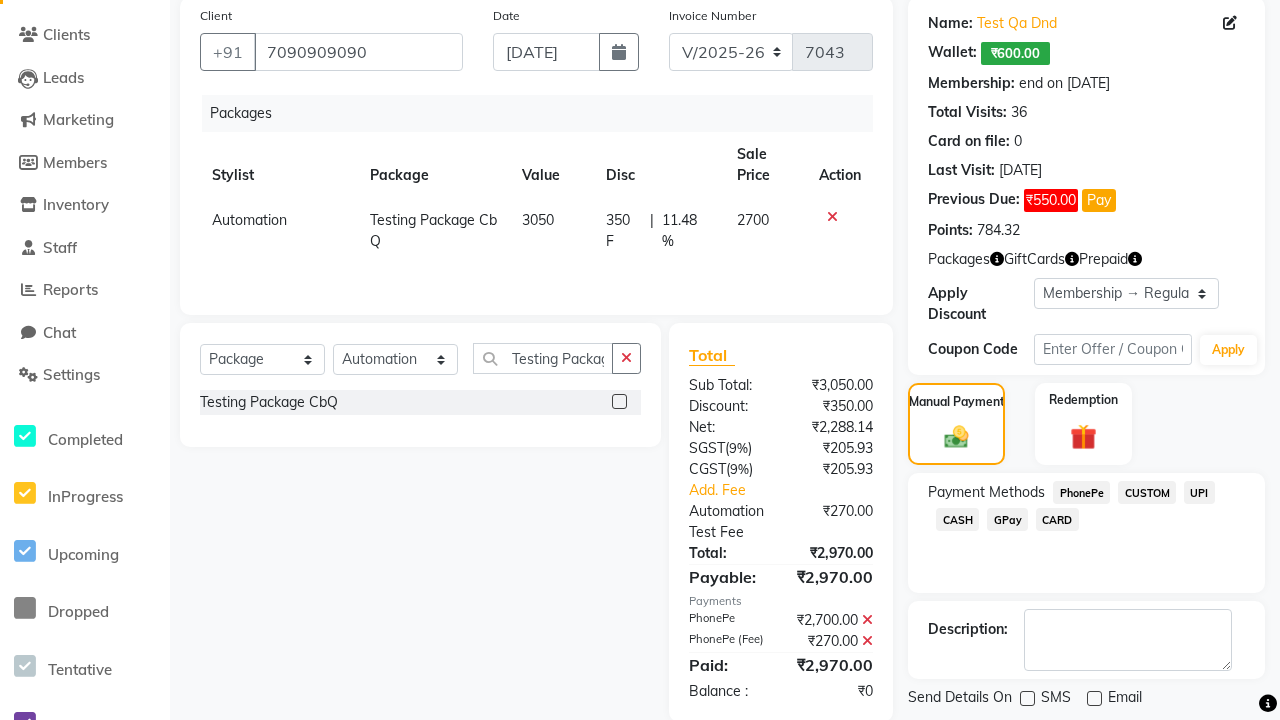 click on "Checkout" 